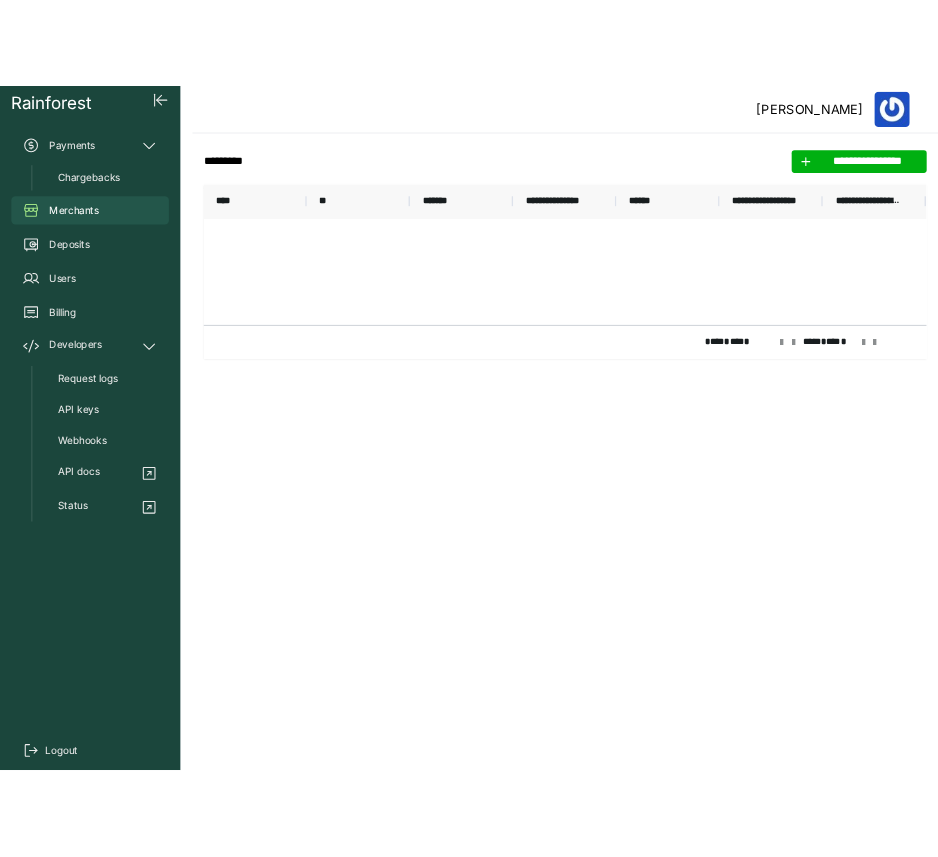 scroll, scrollTop: 0, scrollLeft: 0, axis: both 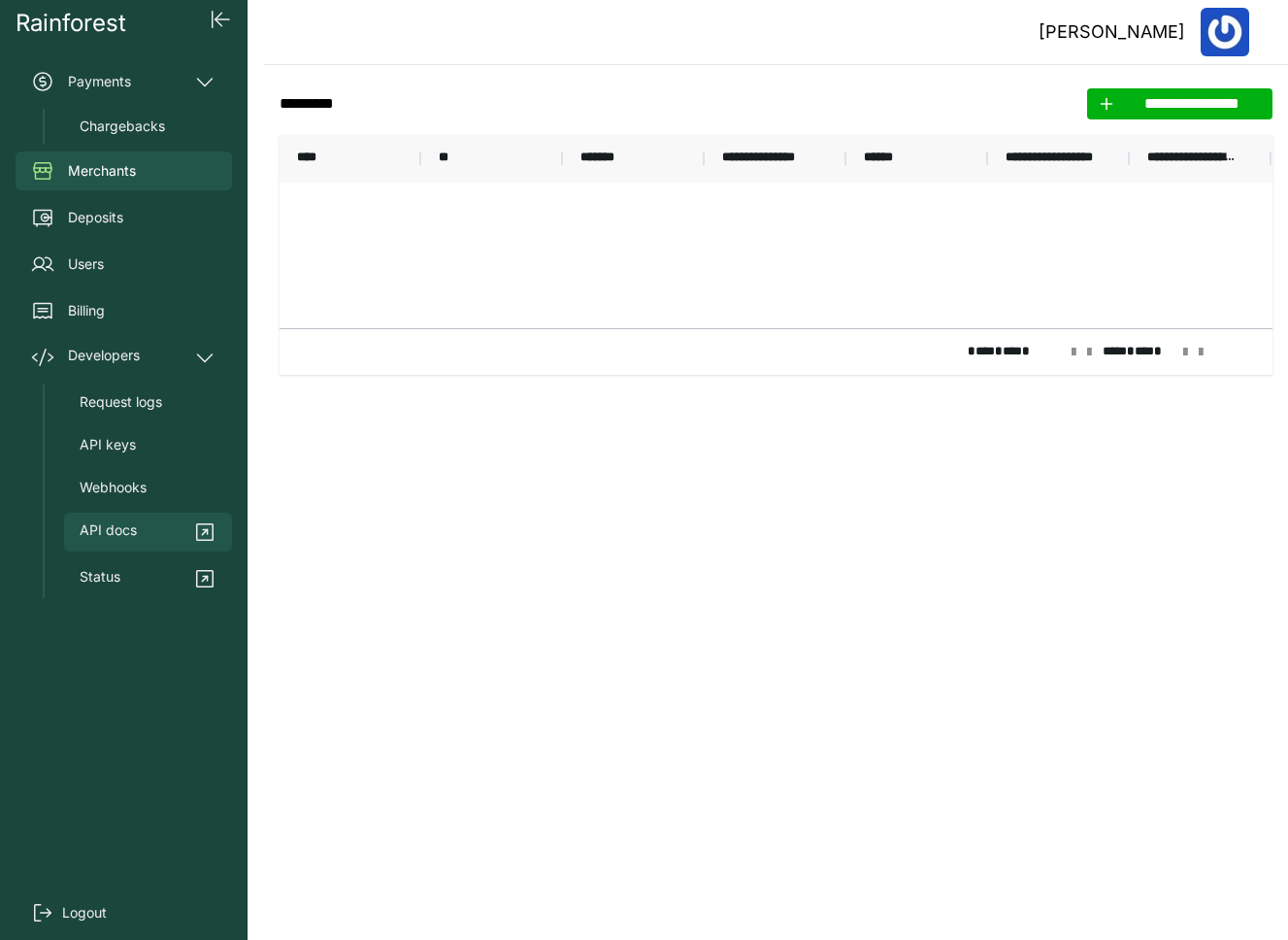 click on "API docs" at bounding box center [148, 532] 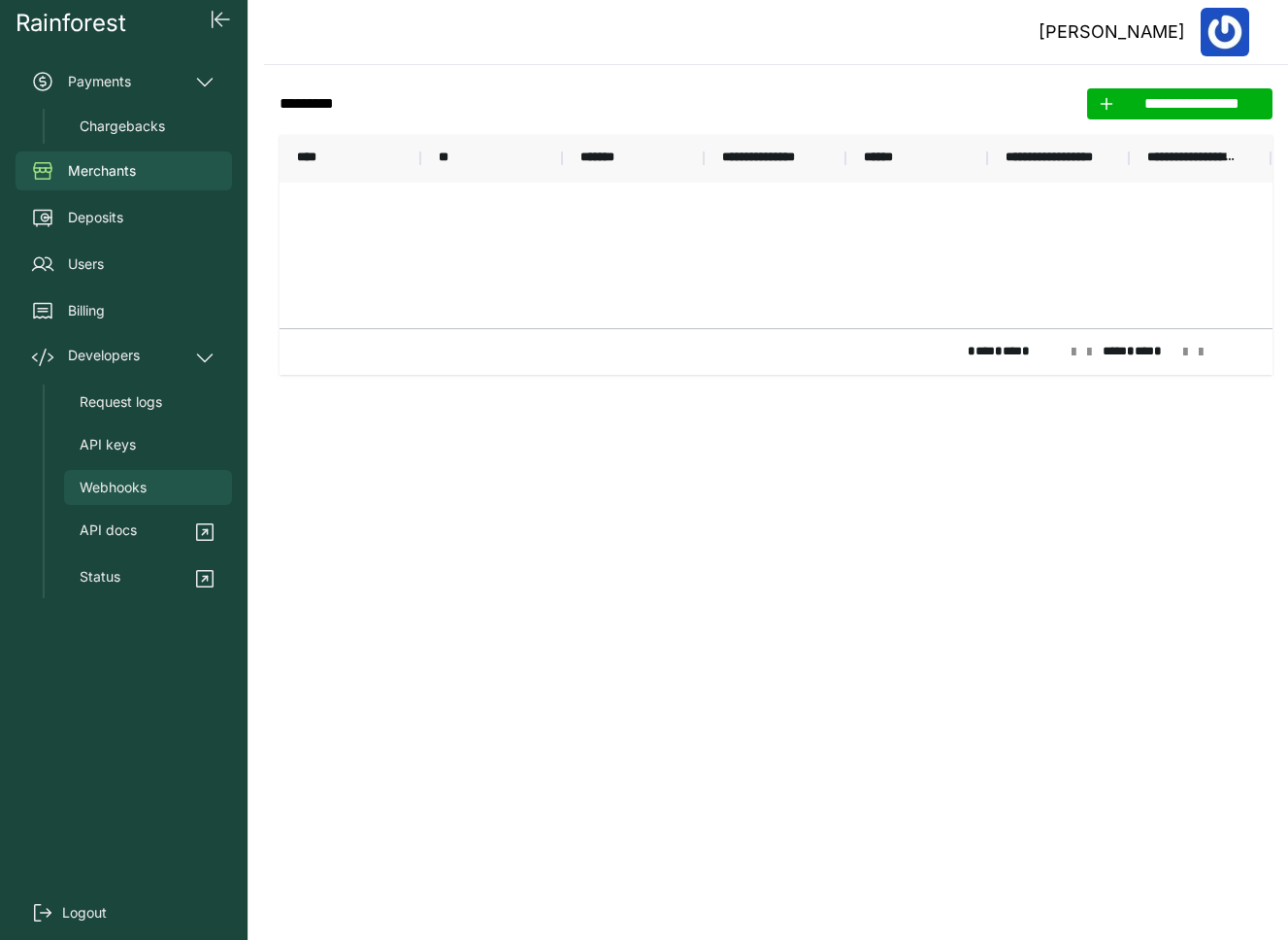 click on "Webhooks" at bounding box center (113, 487) 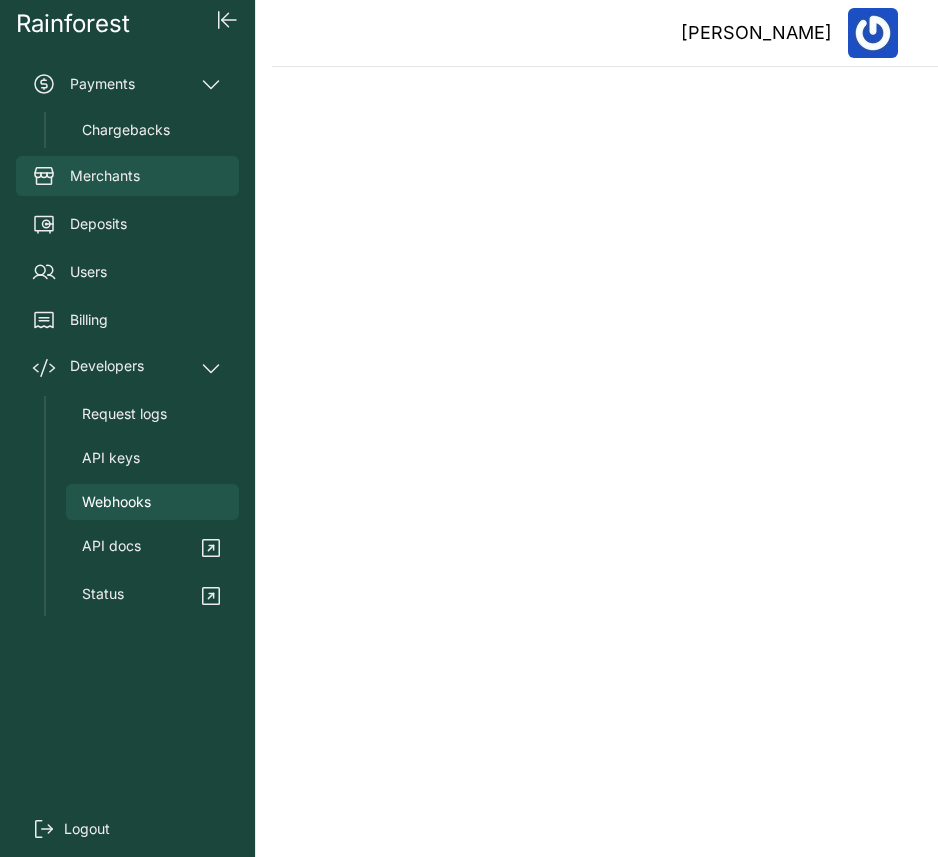 click on "Merchants" at bounding box center [127, 176] 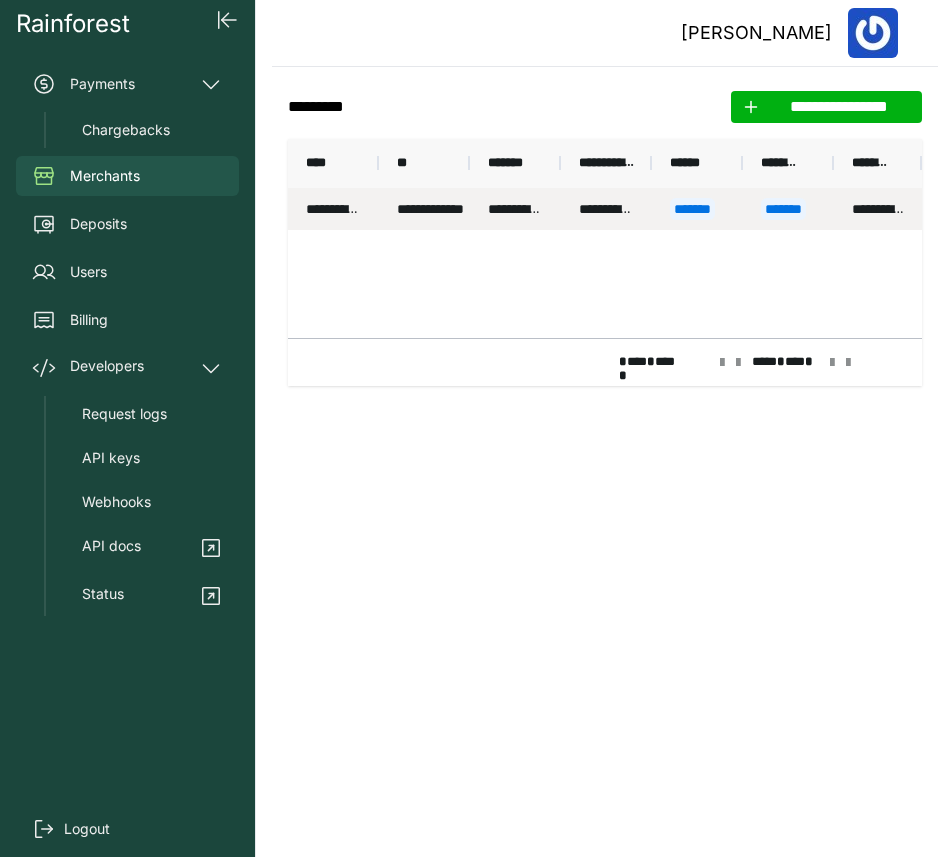 click on "**********" at bounding box center (441, 209) 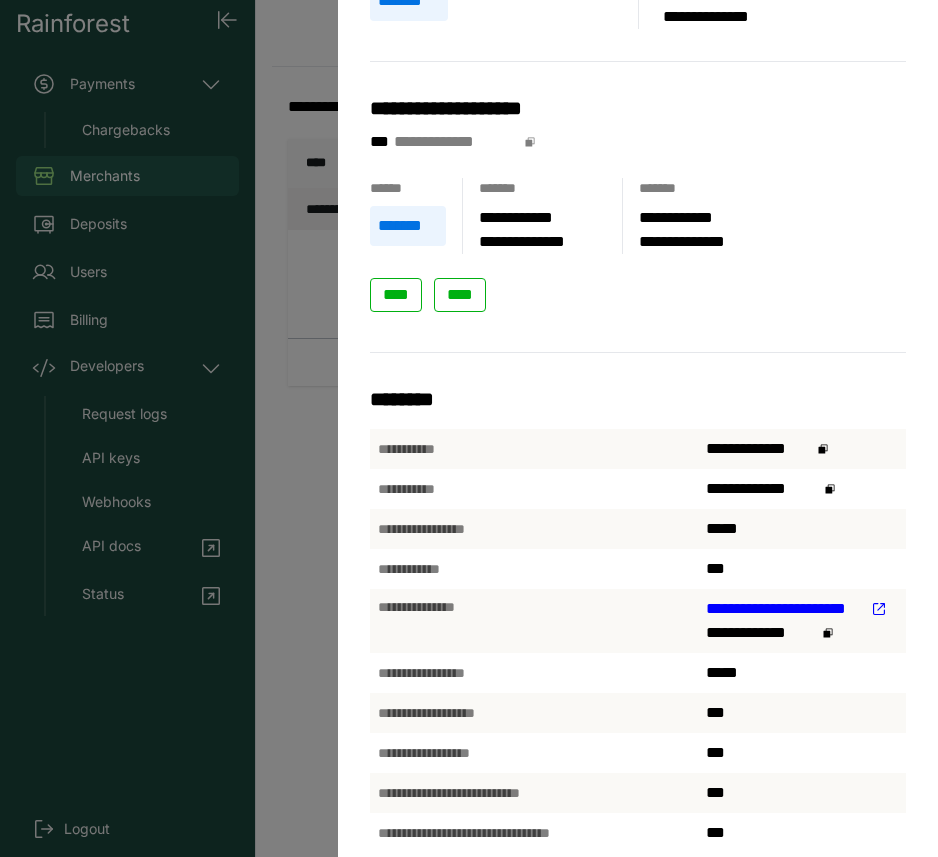 scroll, scrollTop: 190, scrollLeft: 0, axis: vertical 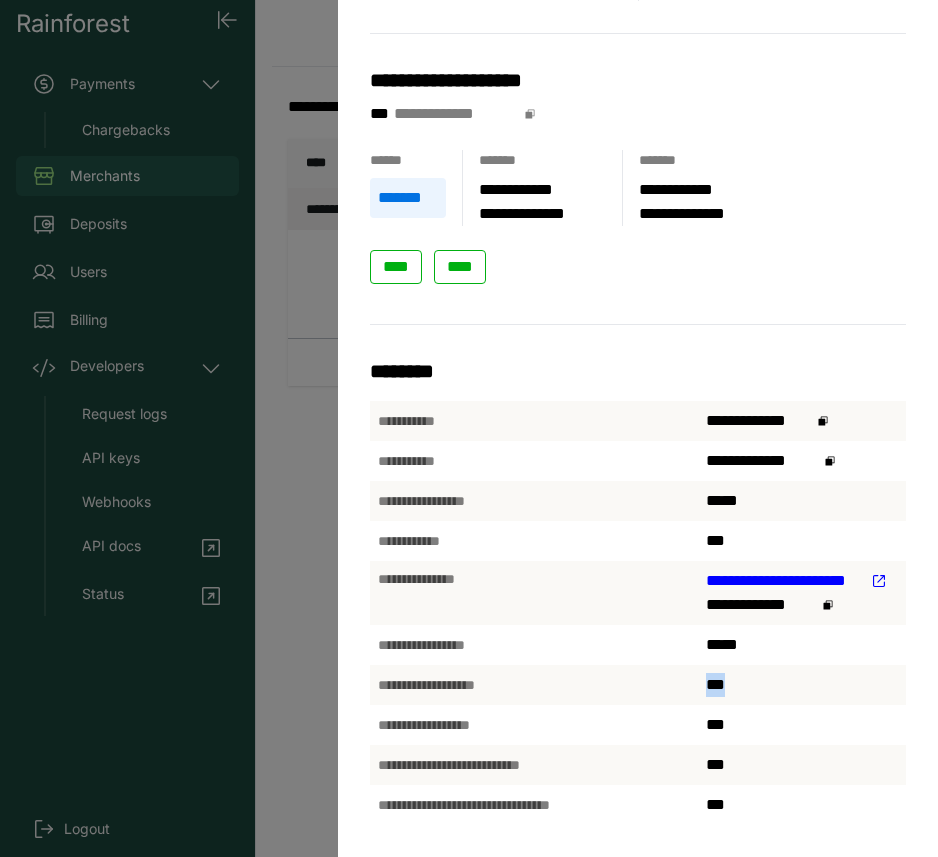 drag, startPoint x: 679, startPoint y: 678, endPoint x: 846, endPoint y: 678, distance: 167 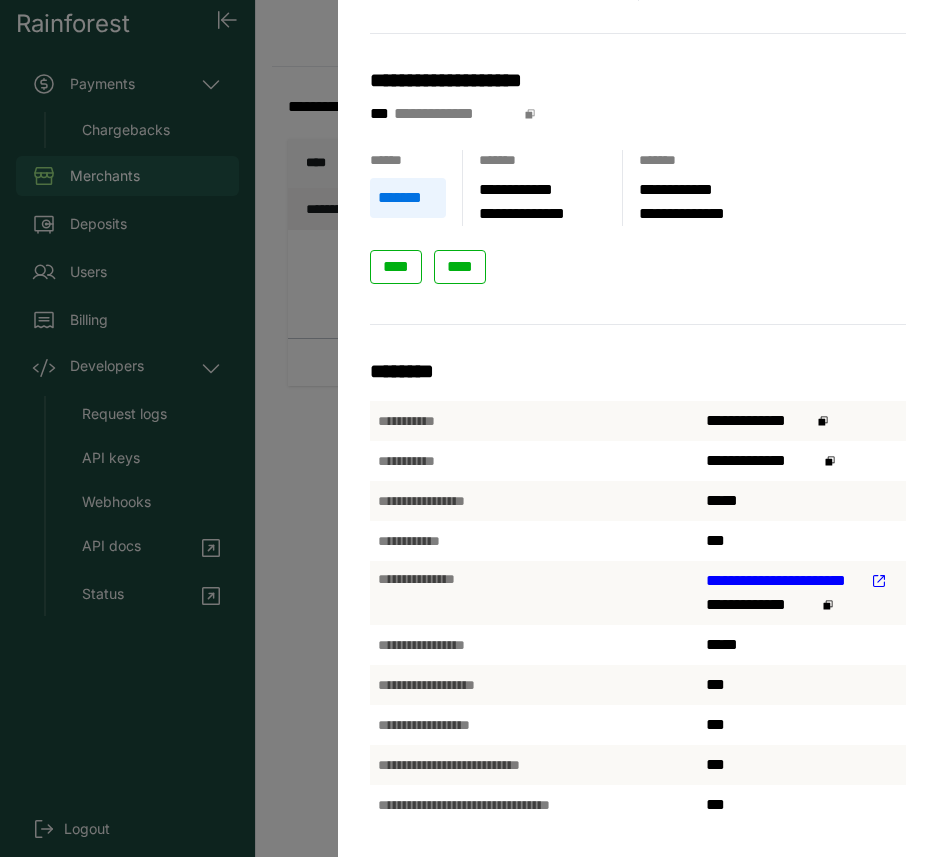 click on "***" at bounding box center (802, 765) 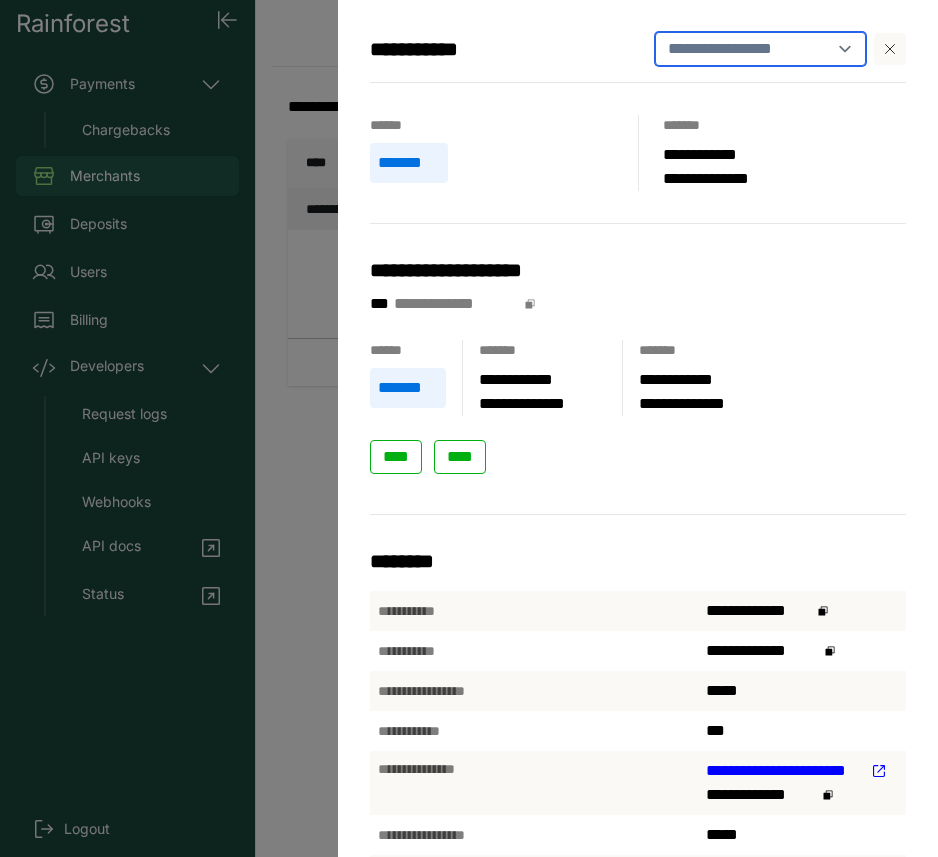 click on "**********" at bounding box center (760, 49) 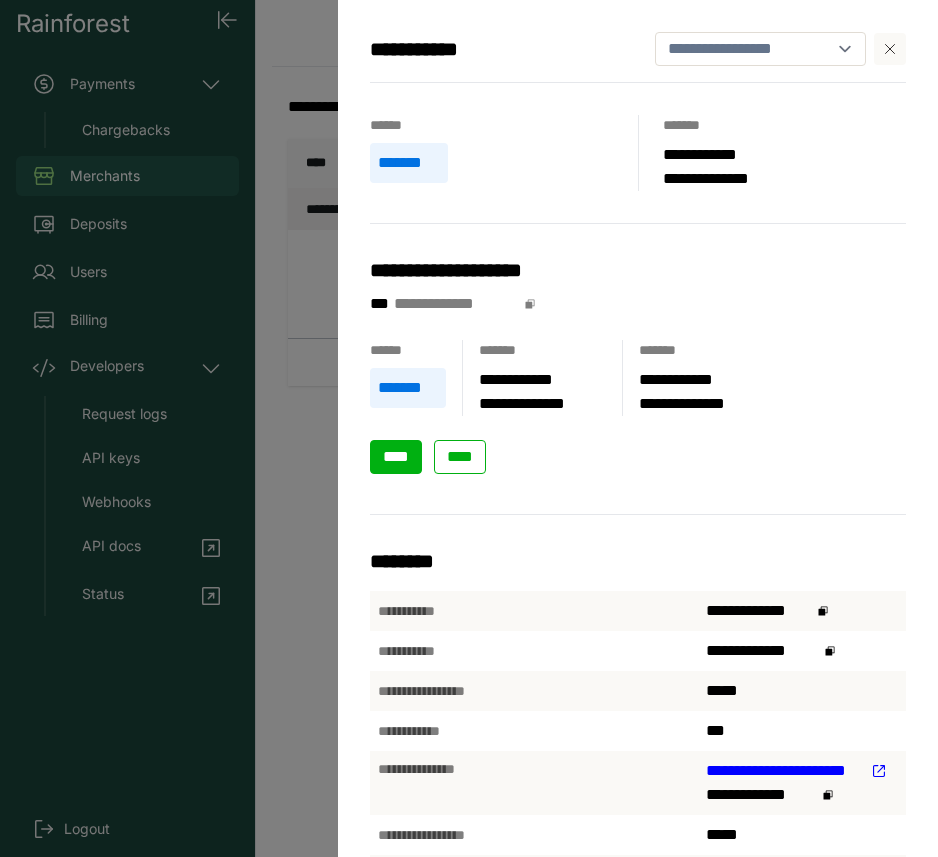 click on "****" at bounding box center (396, 457) 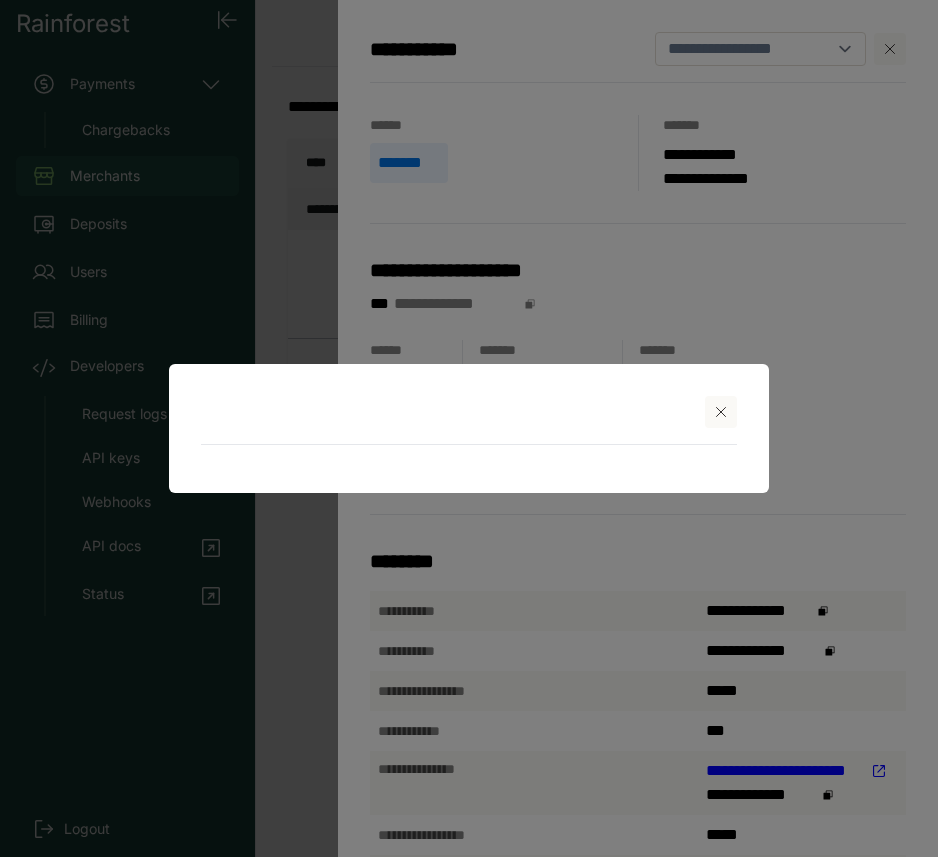 select on "***" 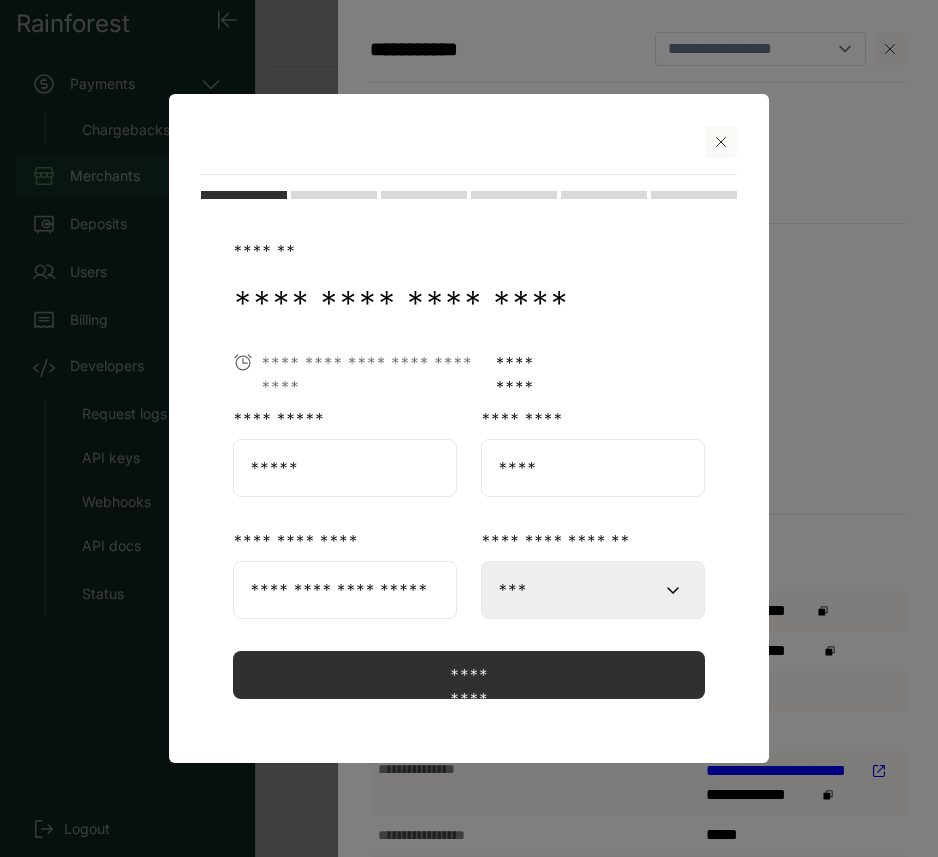 click at bounding box center [721, 142] 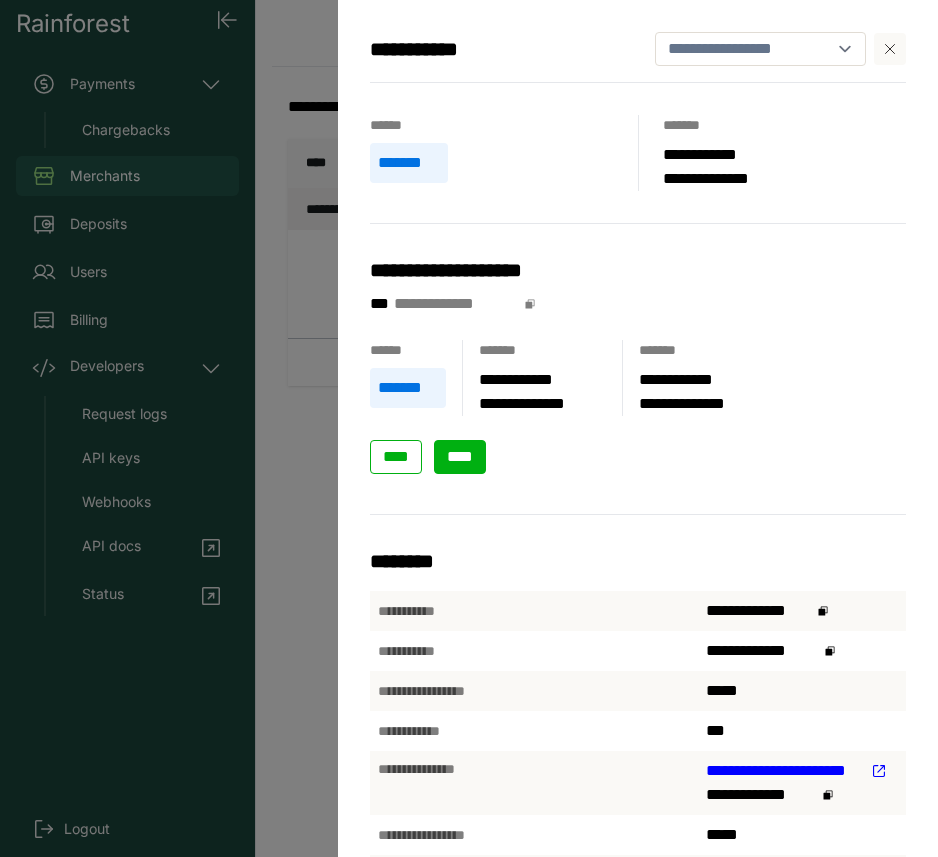 click on "****" at bounding box center [460, 456] 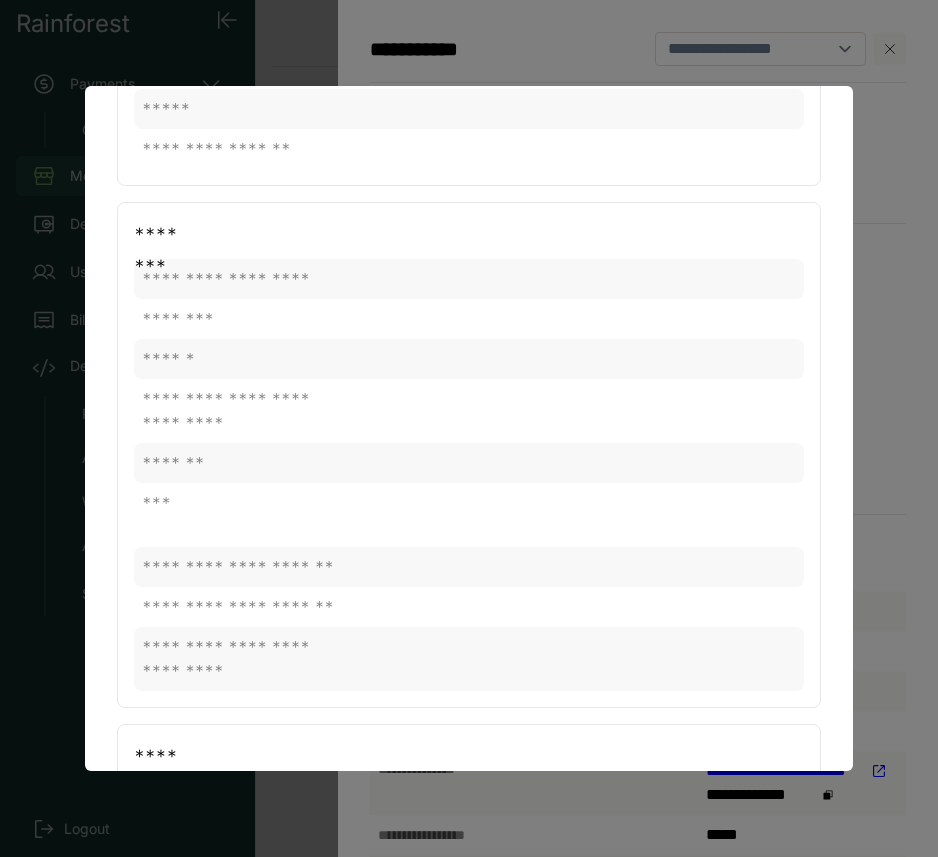 scroll, scrollTop: 0, scrollLeft: 0, axis: both 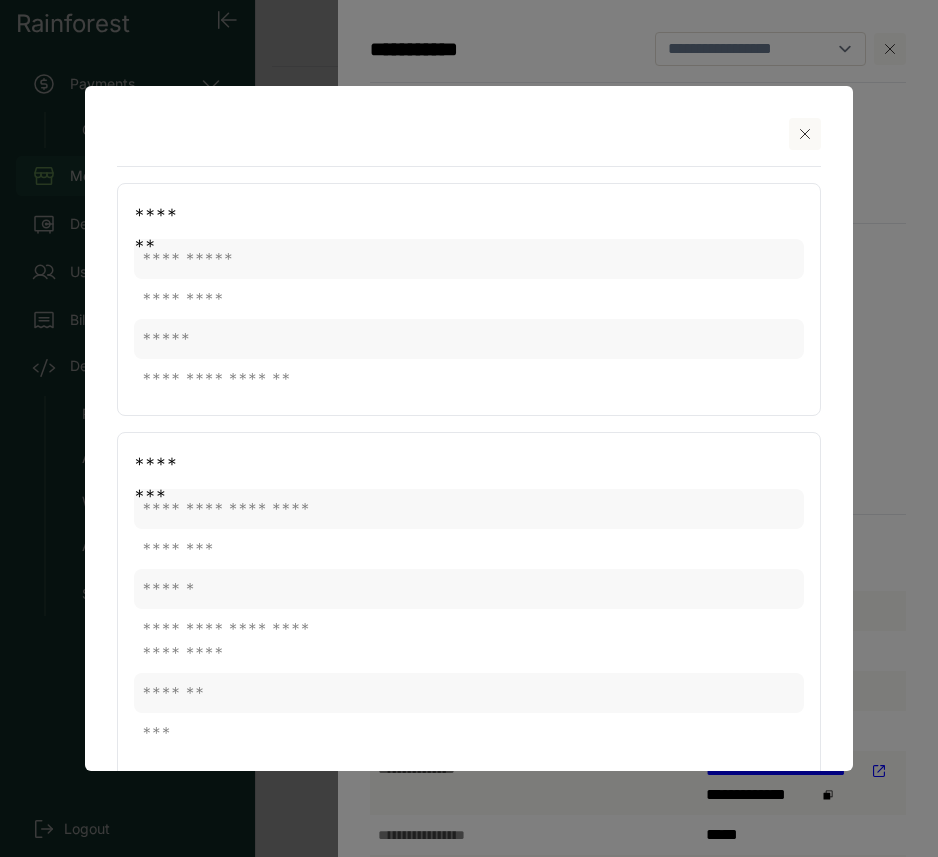 click at bounding box center (805, 134) 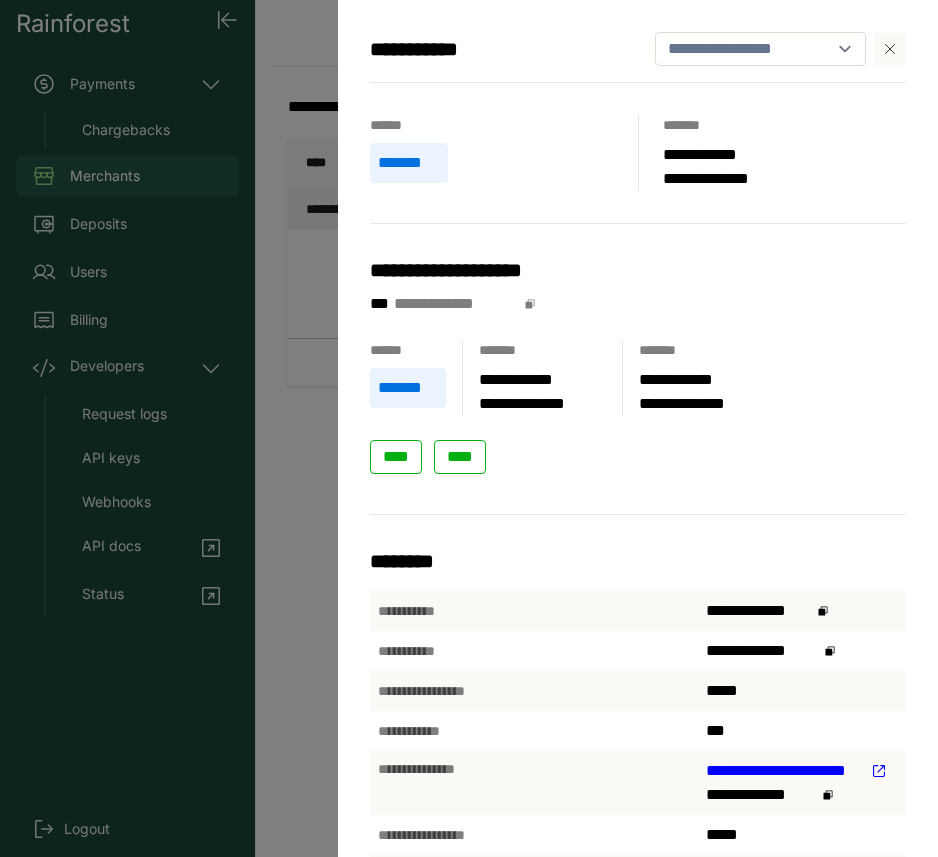 click at bounding box center [890, 49] 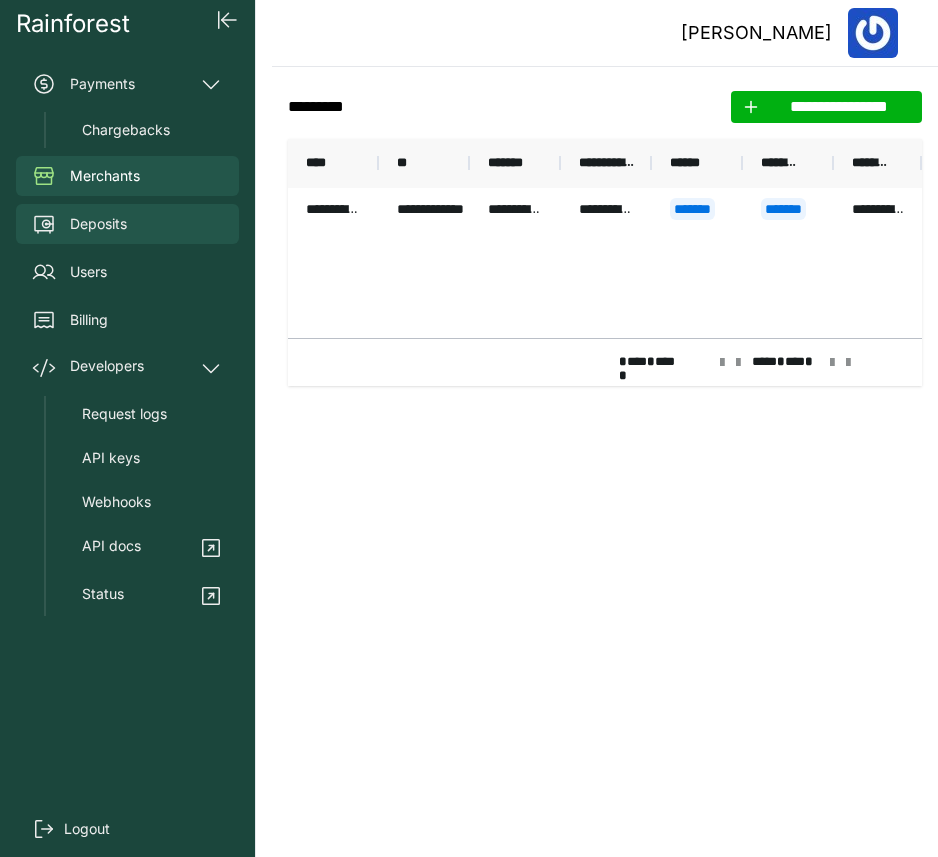 click on "Deposits" at bounding box center [127, 224] 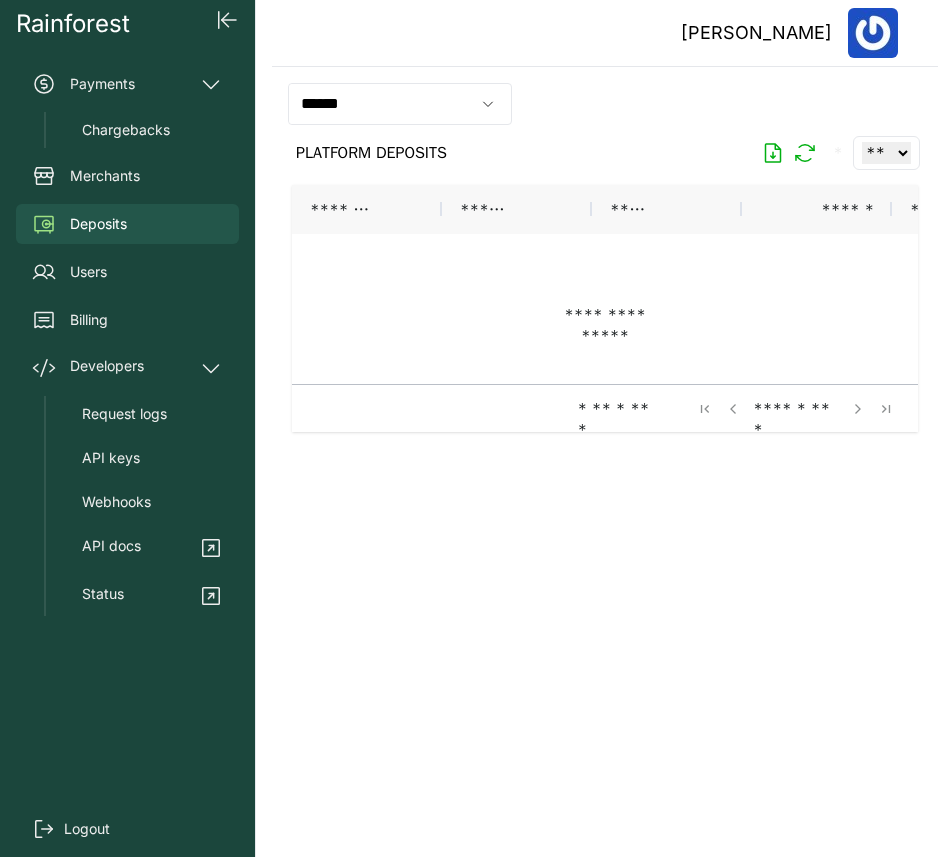click on "Payments Chargebacks Merchants Deposits Users Billing Developers Request logs API keys Webhooks API docs Status" at bounding box center (127, 340) 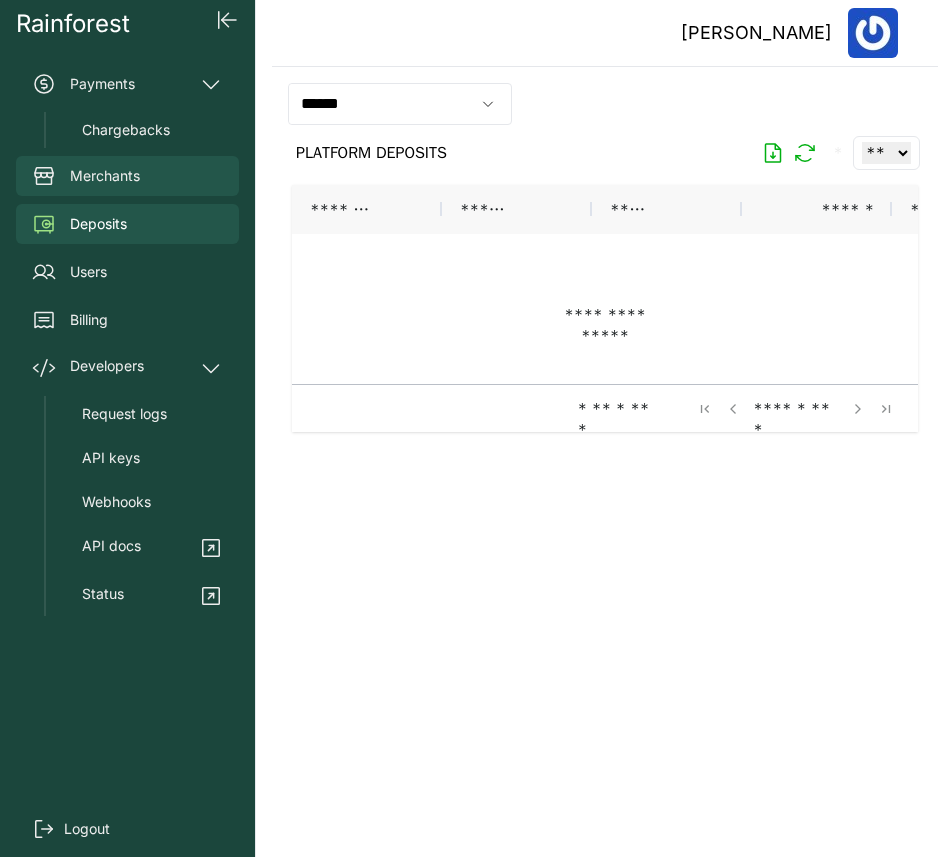 click on "Merchants" at bounding box center [105, 176] 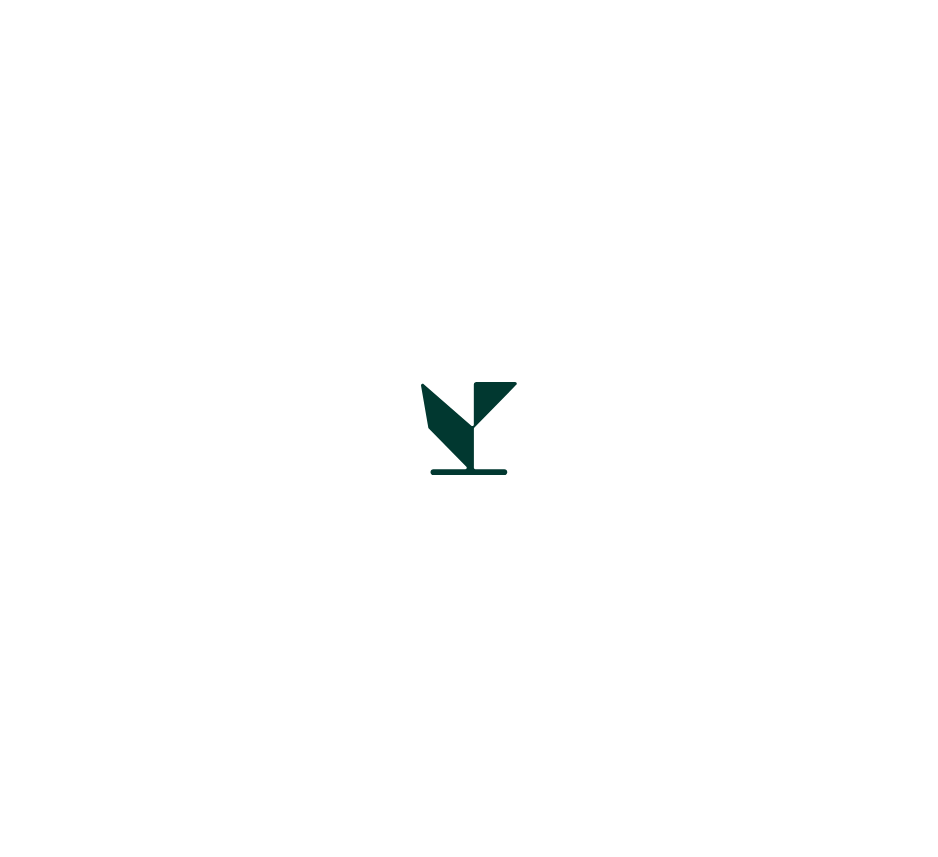 scroll, scrollTop: 0, scrollLeft: 0, axis: both 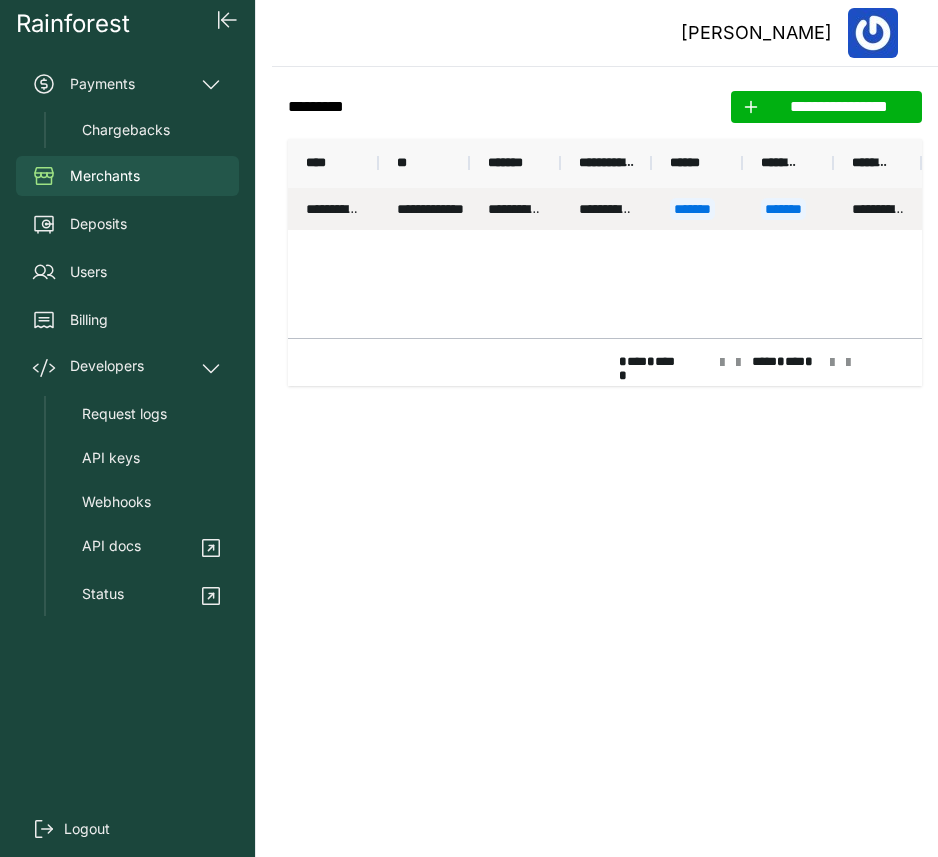click on "**********" at bounding box center [424, 209] 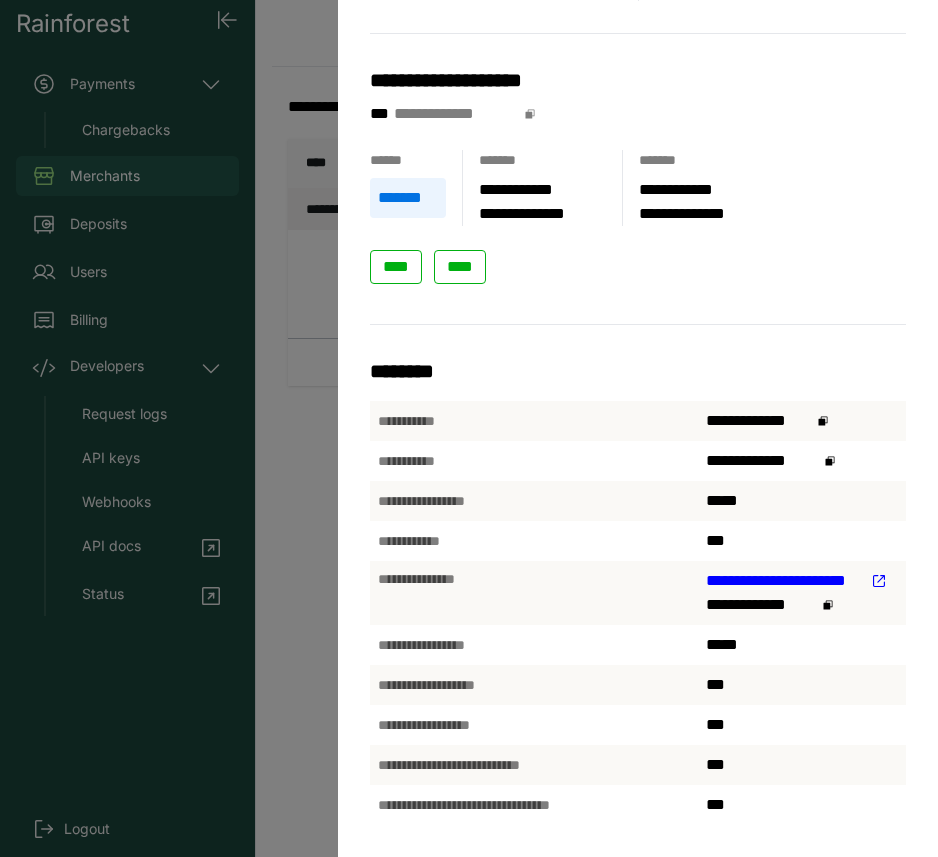 scroll, scrollTop: 0, scrollLeft: 0, axis: both 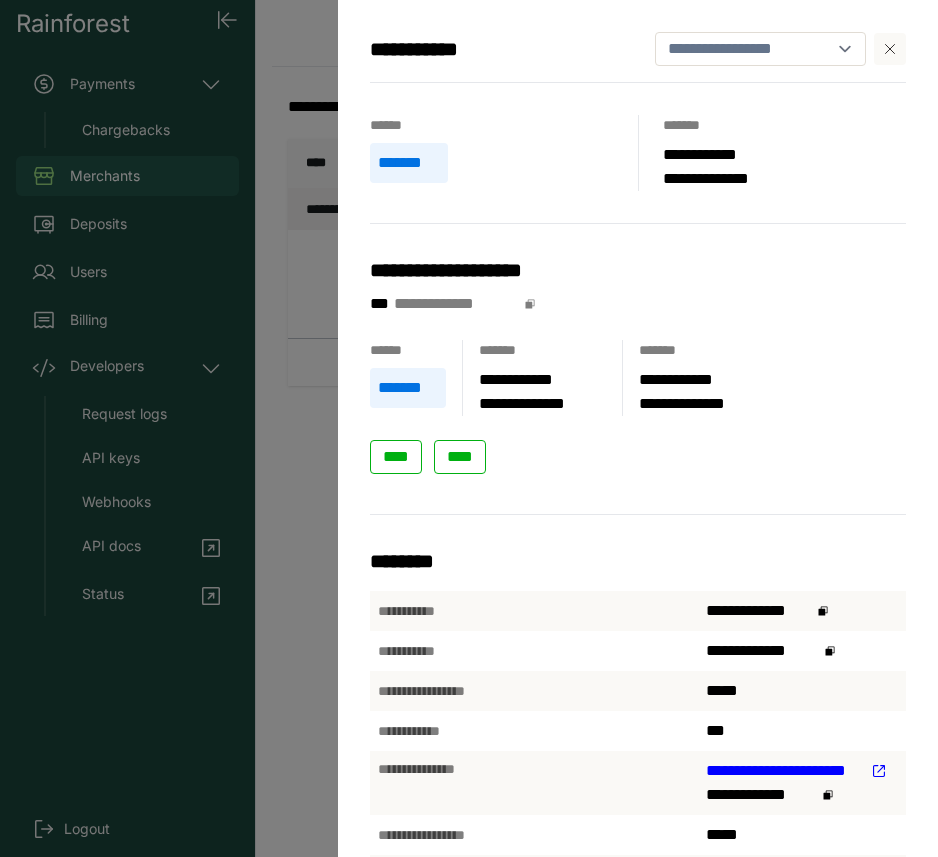 click 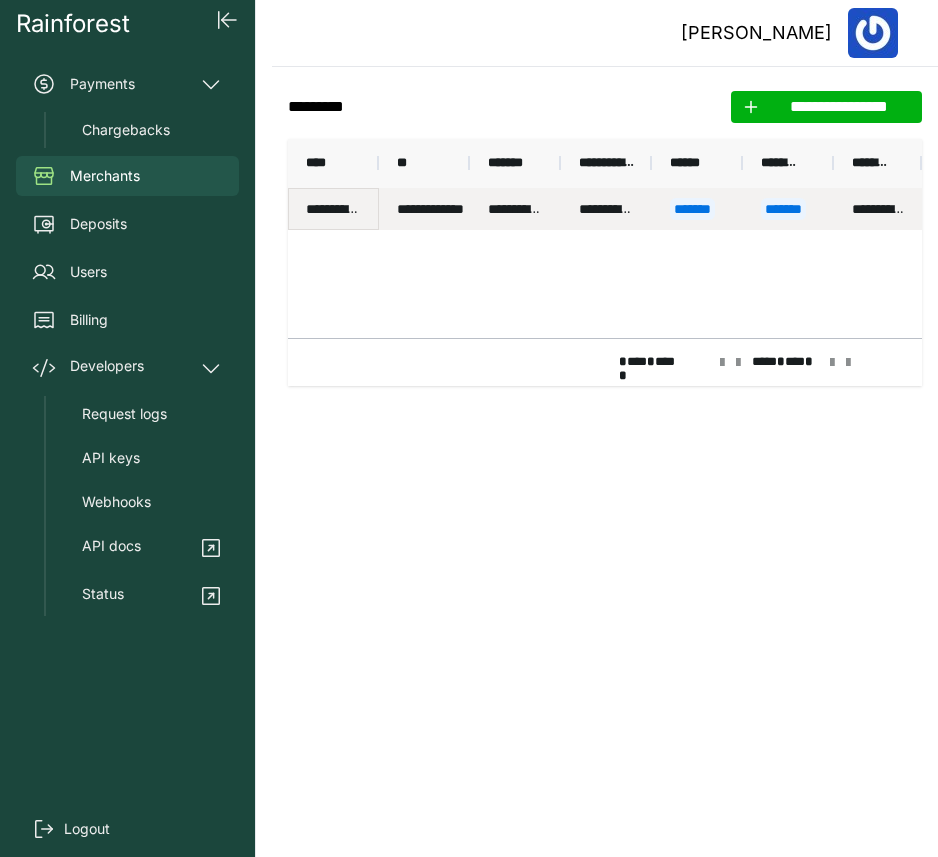 click on "**********" at bounding box center [333, 209] 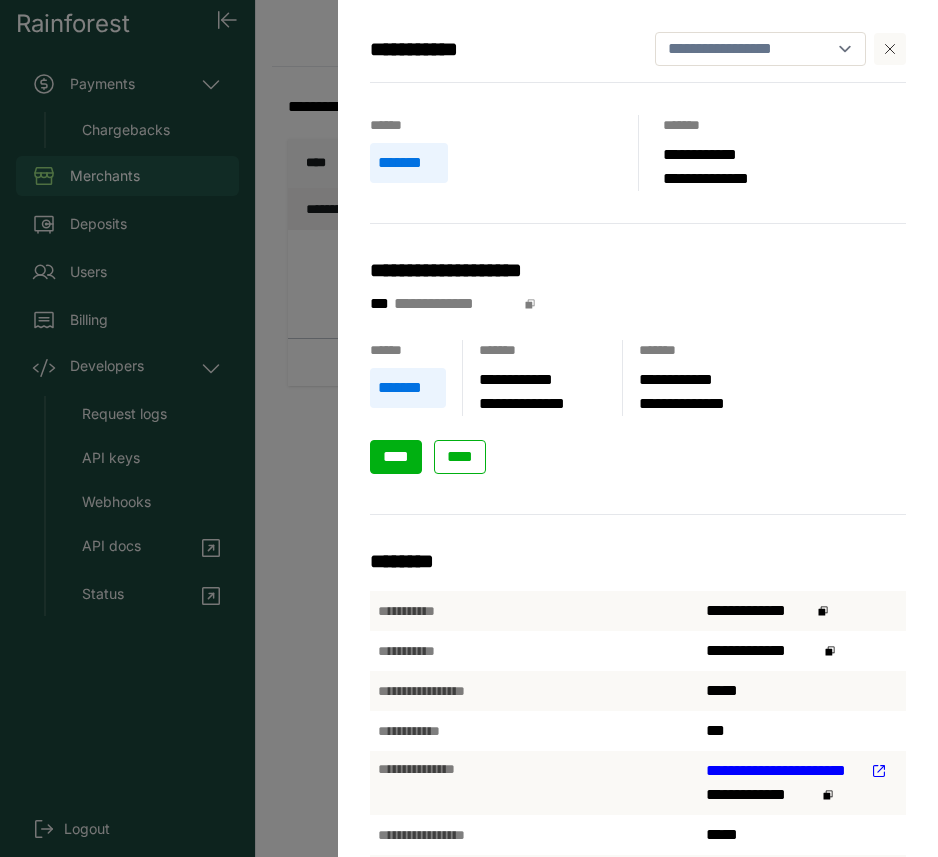 click on "****" at bounding box center [396, 457] 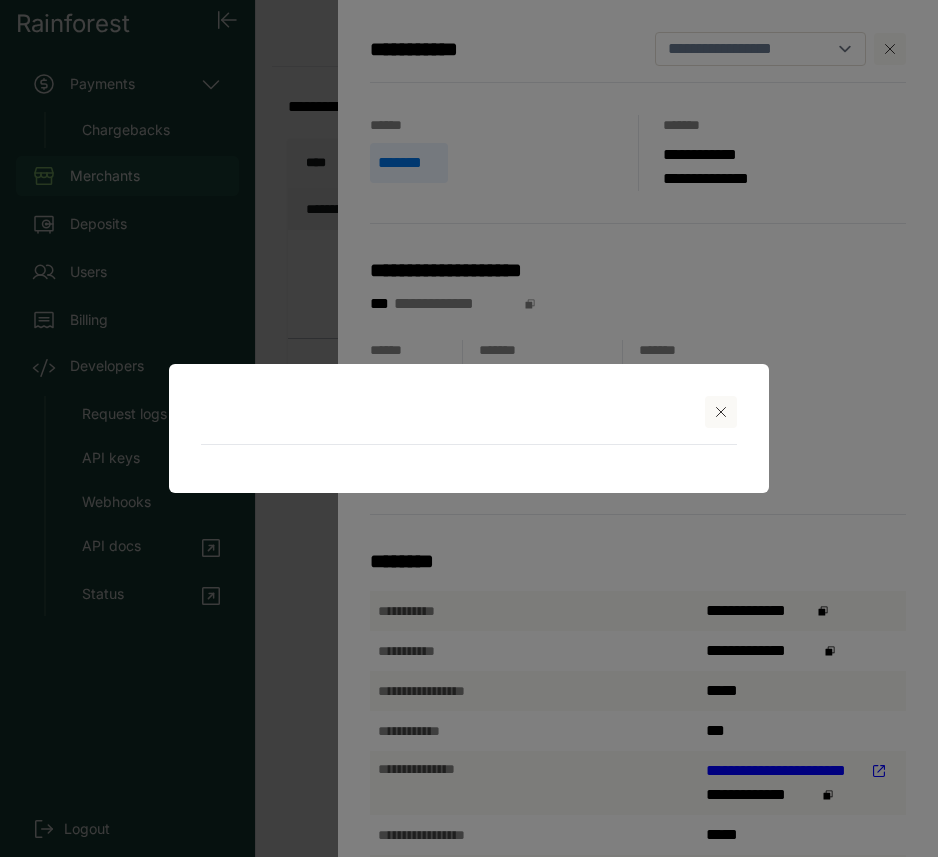 select on "***" 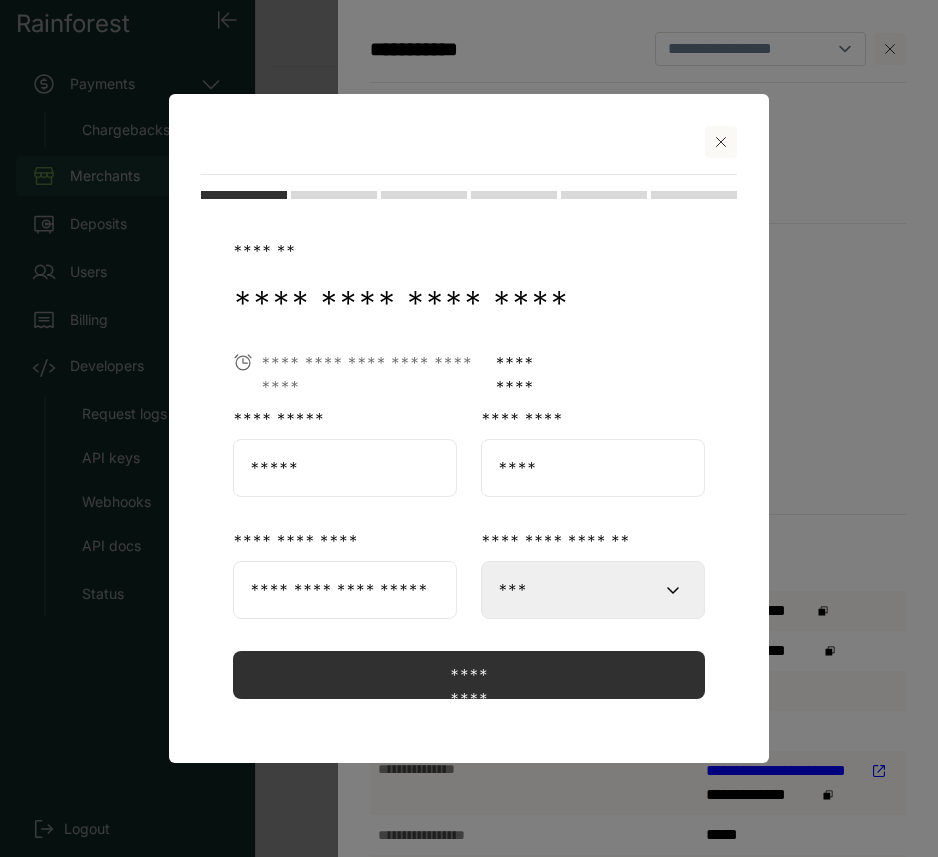 click on "*****" at bounding box center [345, 468] 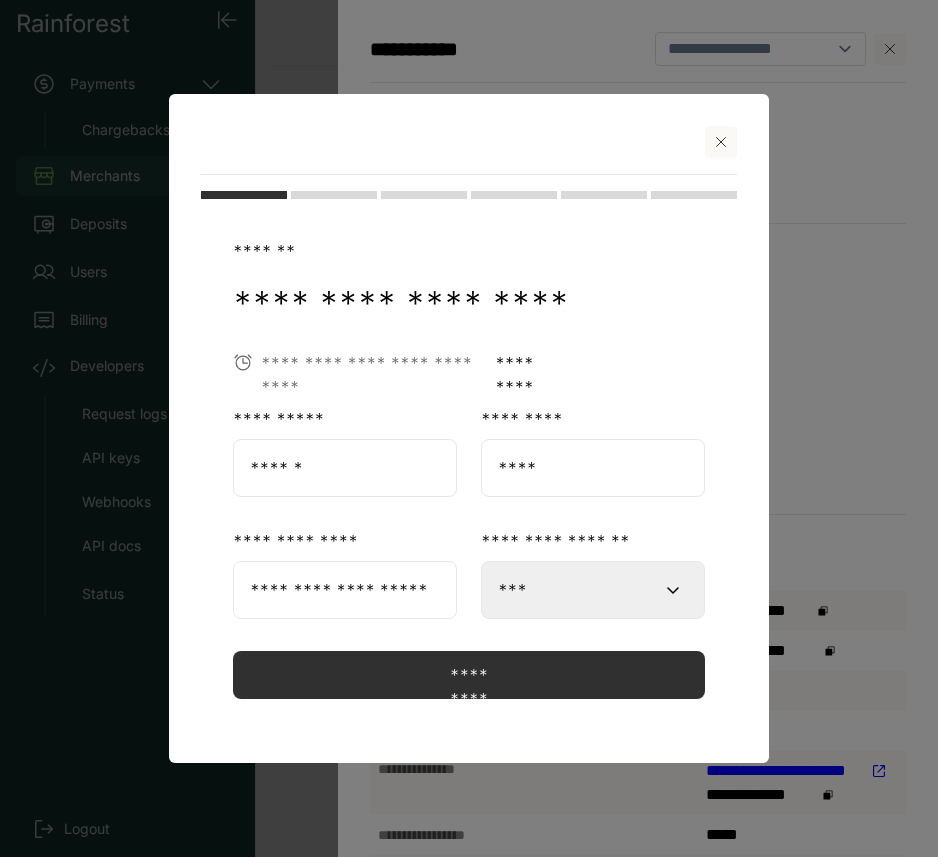 type on "******" 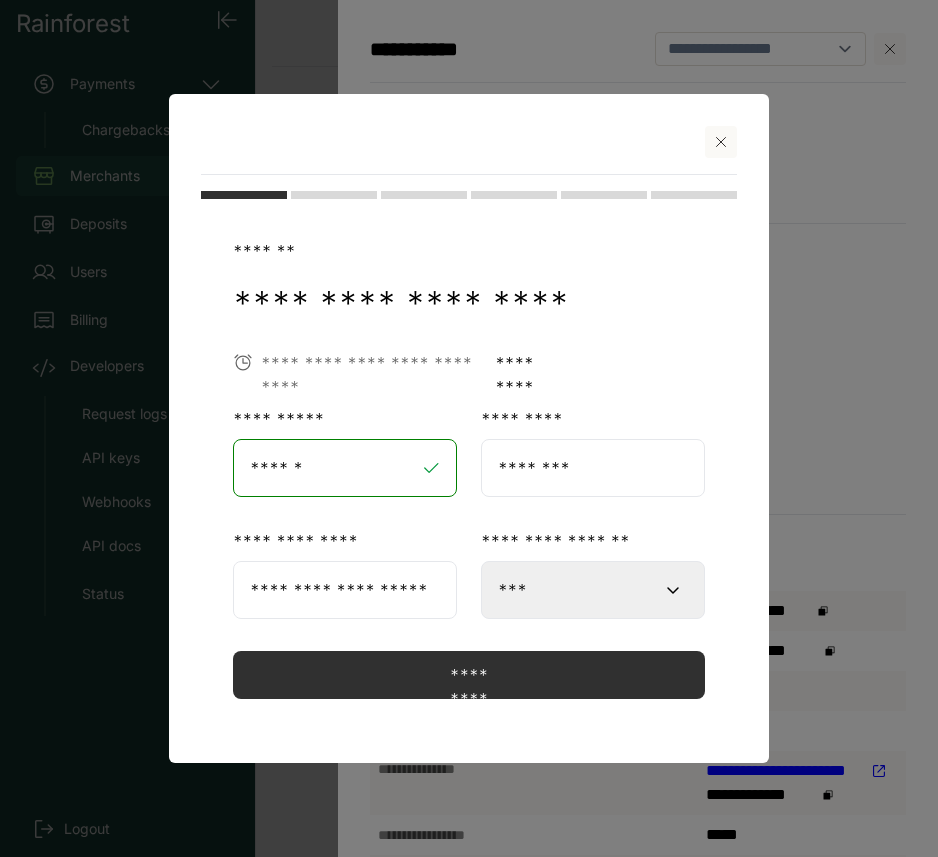 type on "********" 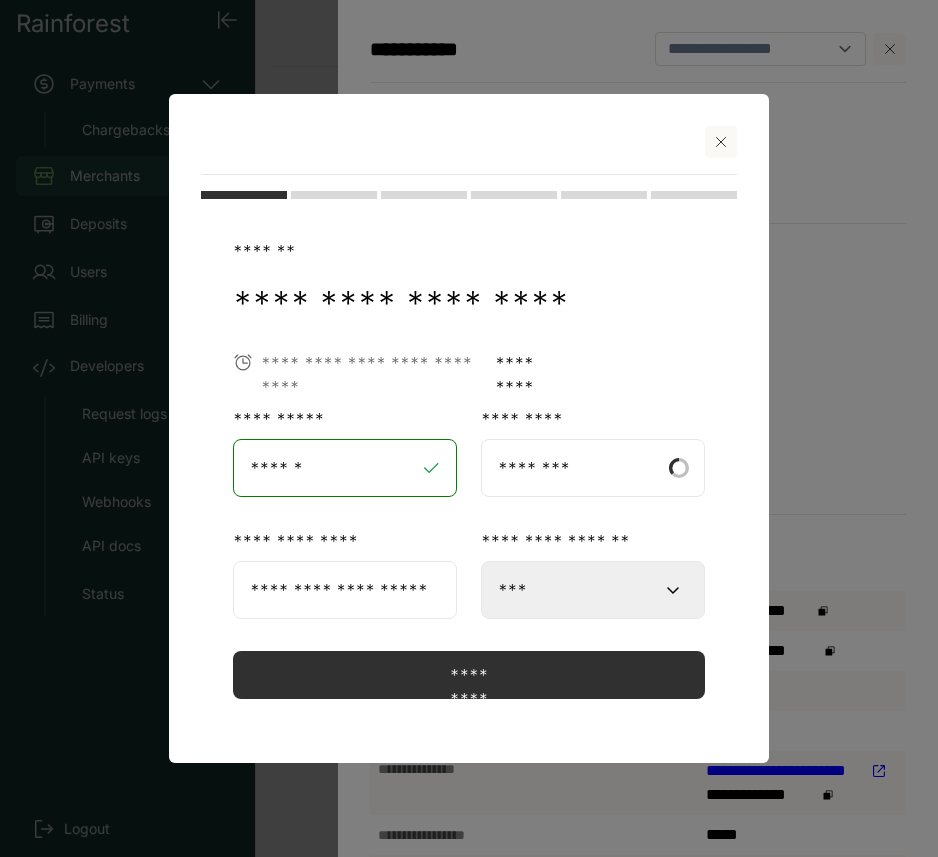 click on "**********" at bounding box center (345, 590) 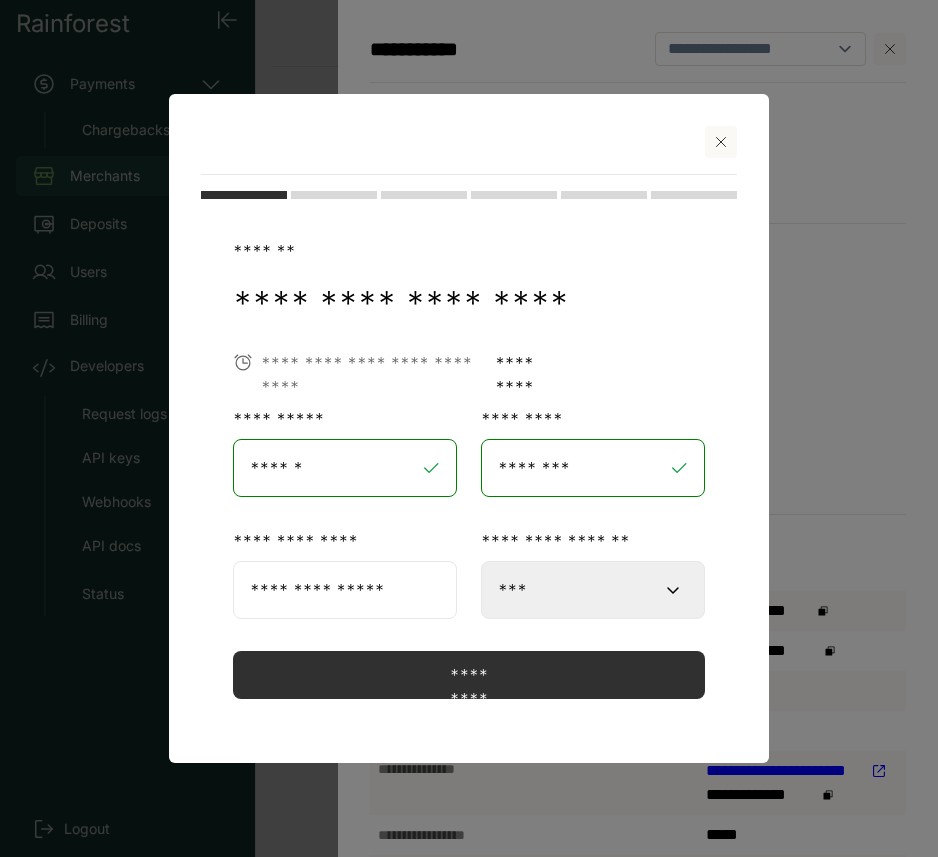 type on "**********" 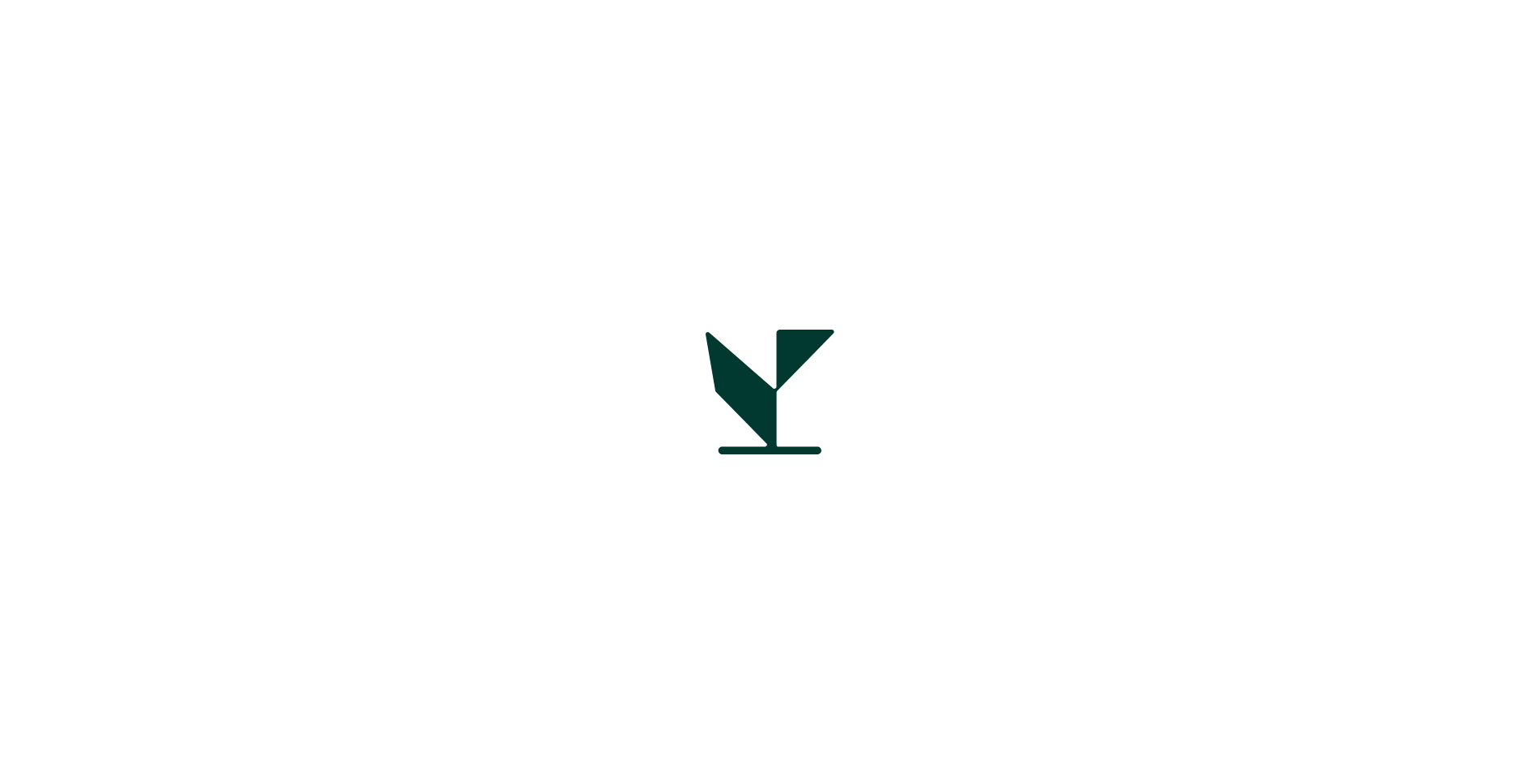 scroll, scrollTop: 0, scrollLeft: 0, axis: both 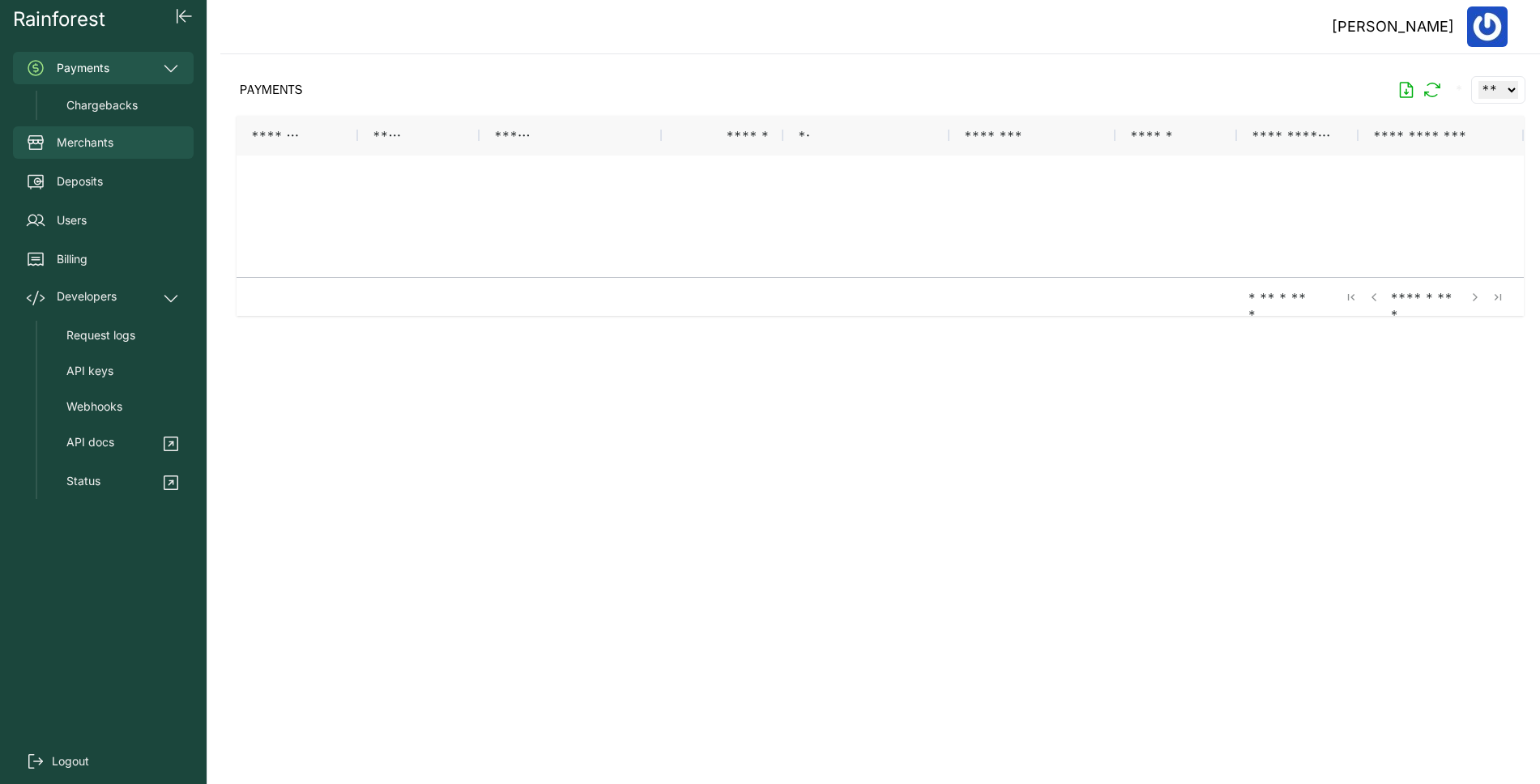 click on "Merchants" at bounding box center (85, 143) 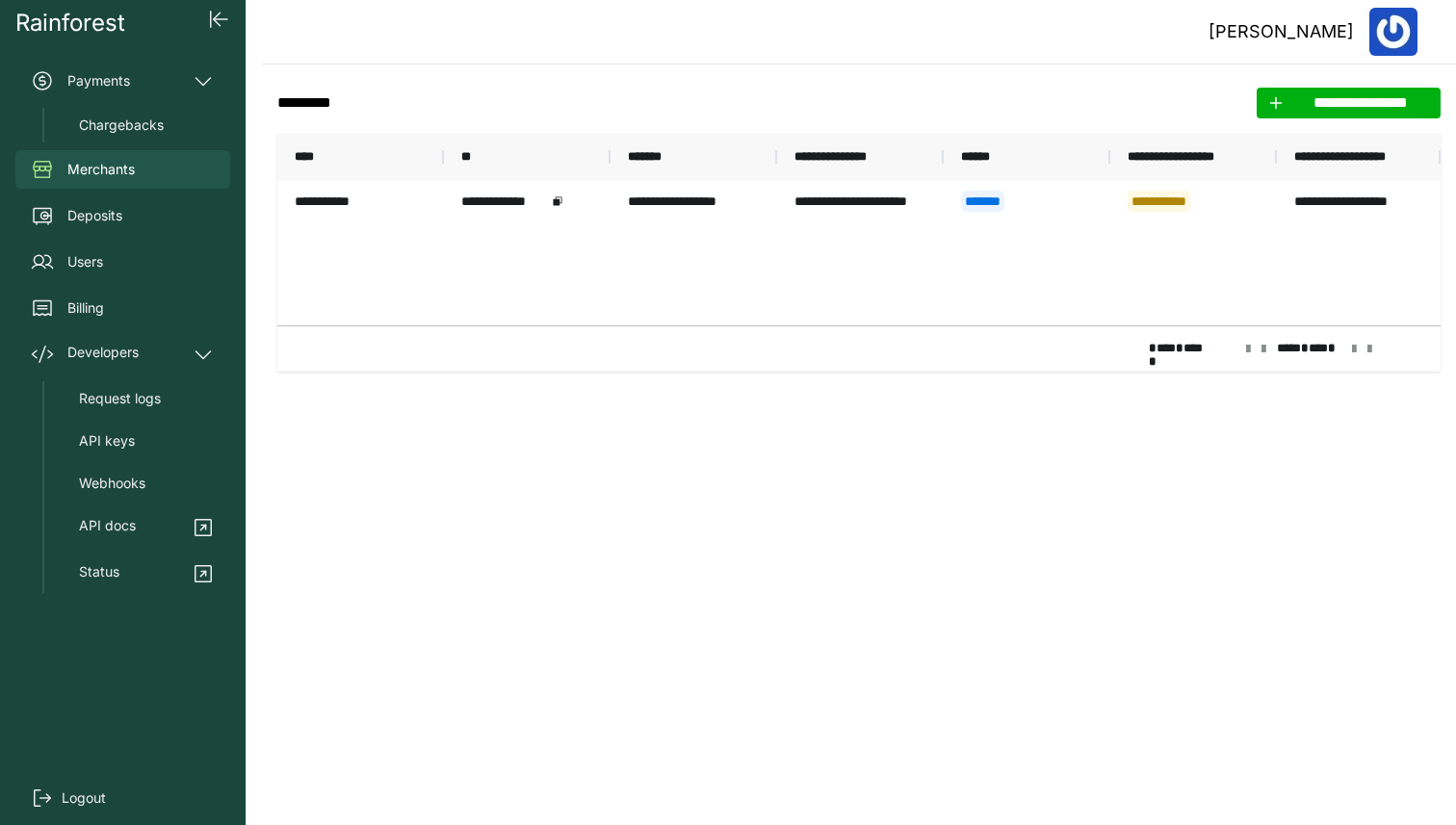 scroll, scrollTop: 0, scrollLeft: 0, axis: both 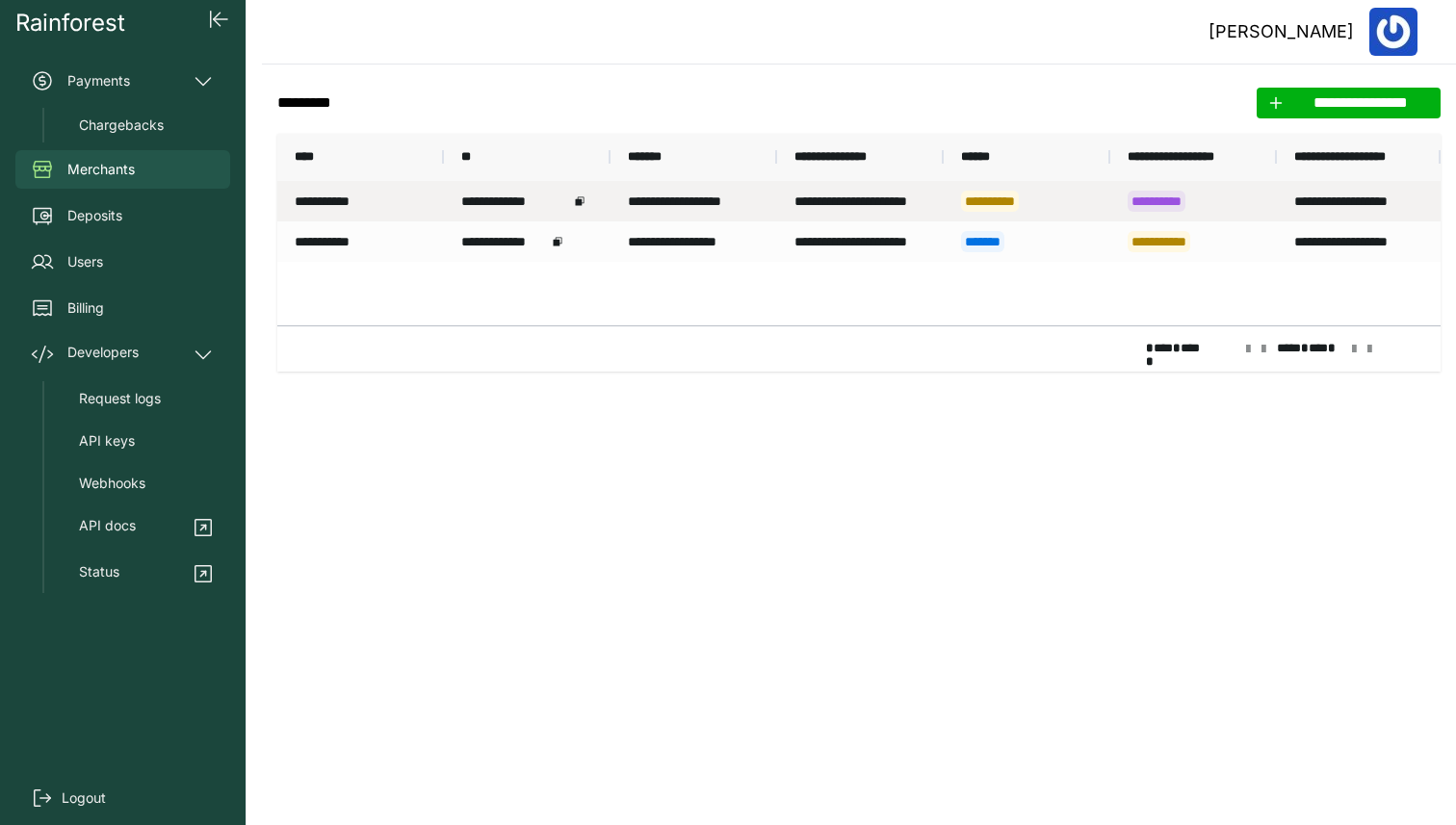 click on "**********" at bounding box center (860, 201) 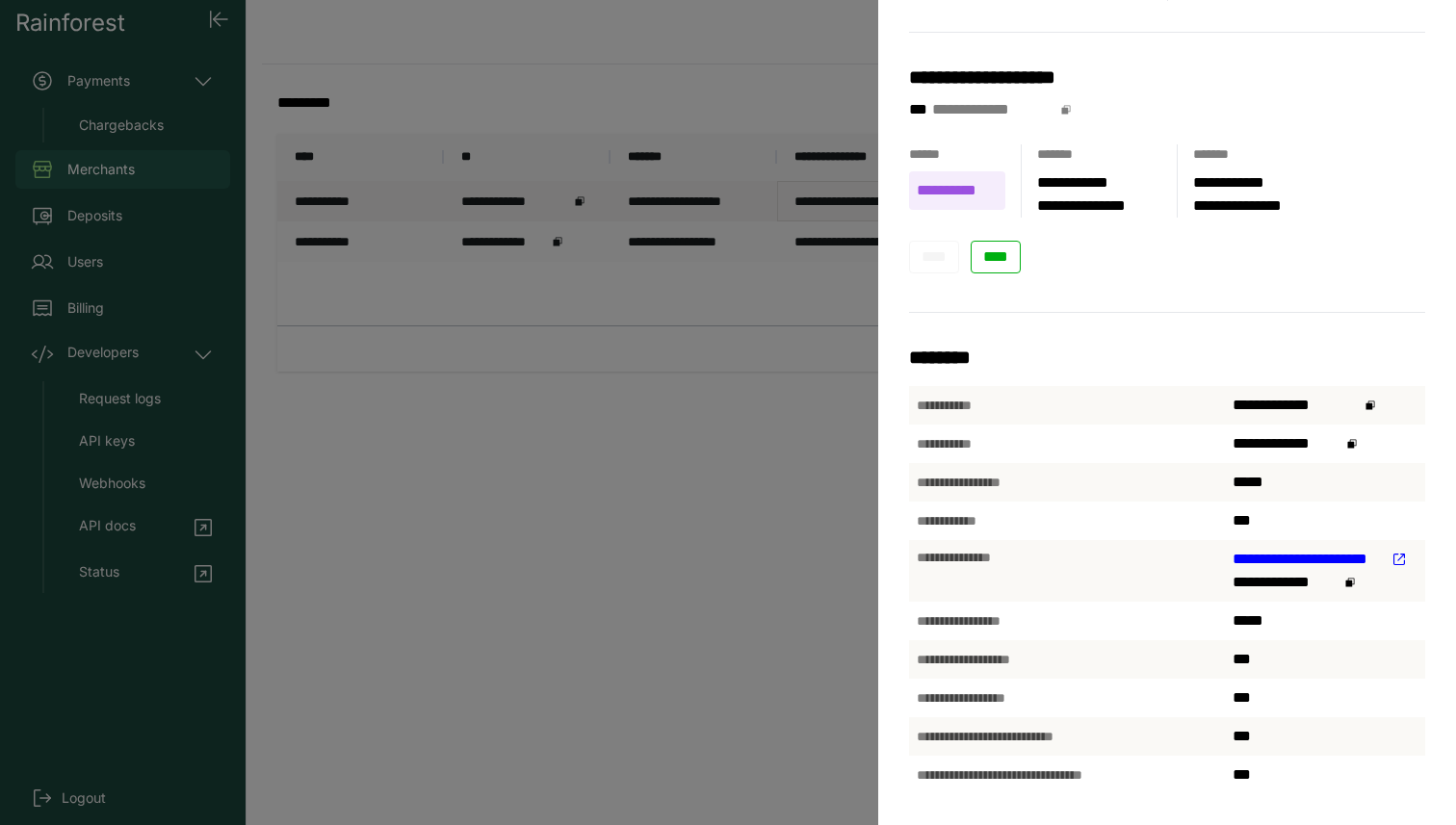 scroll, scrollTop: 0, scrollLeft: 0, axis: both 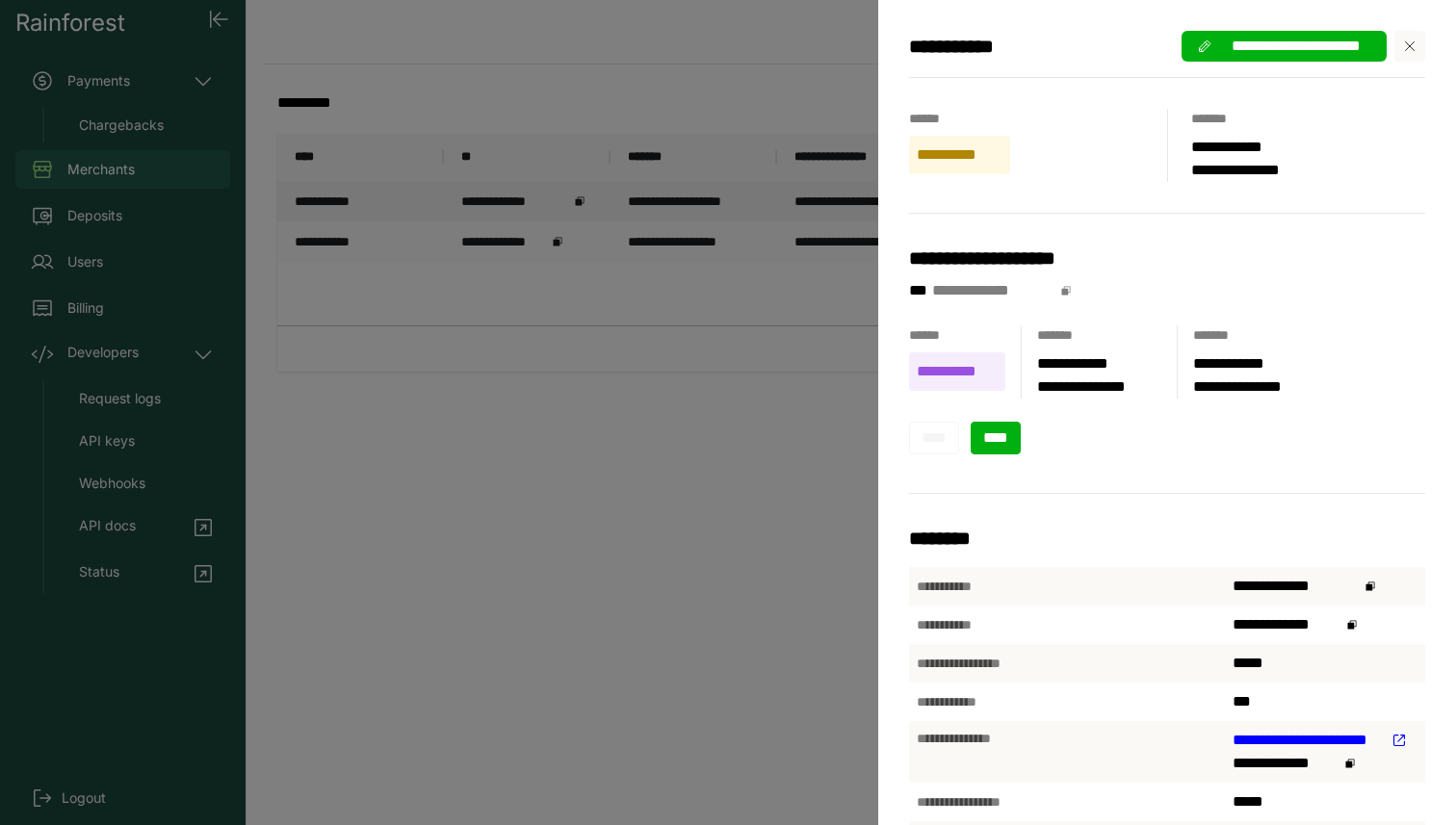 click on "****" at bounding box center (996, 437) 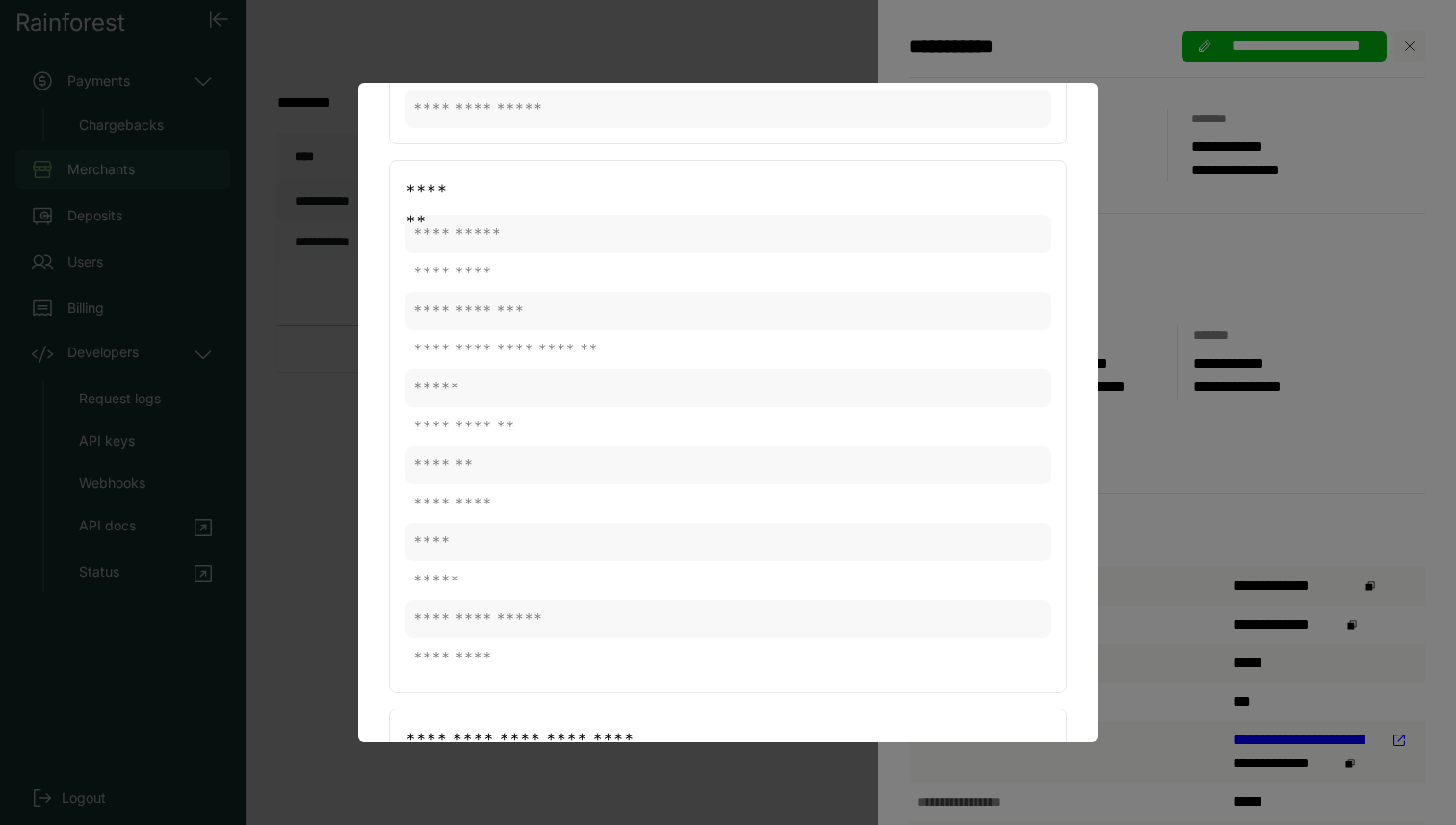 scroll, scrollTop: 1196, scrollLeft: 0, axis: vertical 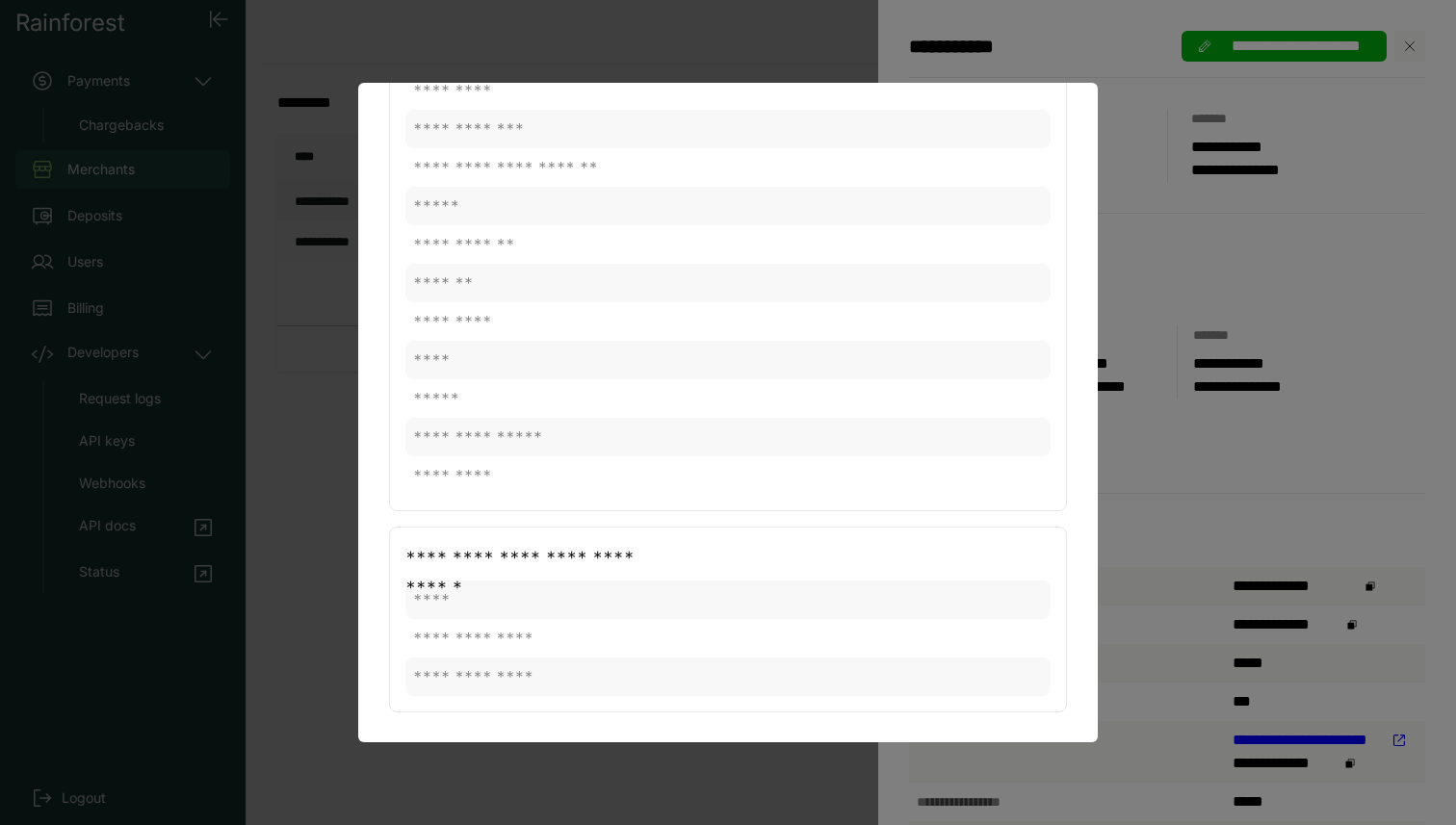 click at bounding box center (728, 412) 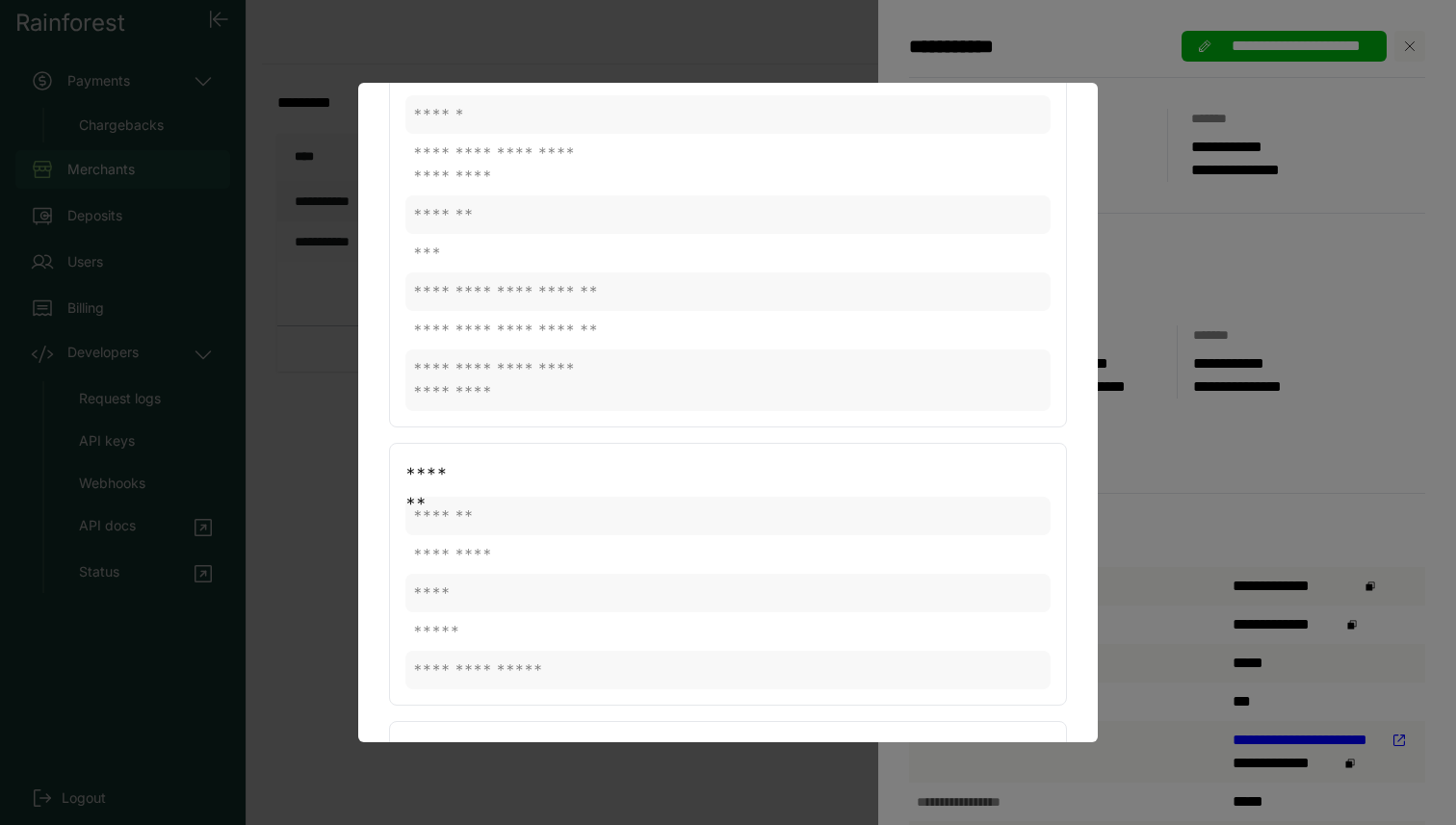 scroll, scrollTop: 183, scrollLeft: 0, axis: vertical 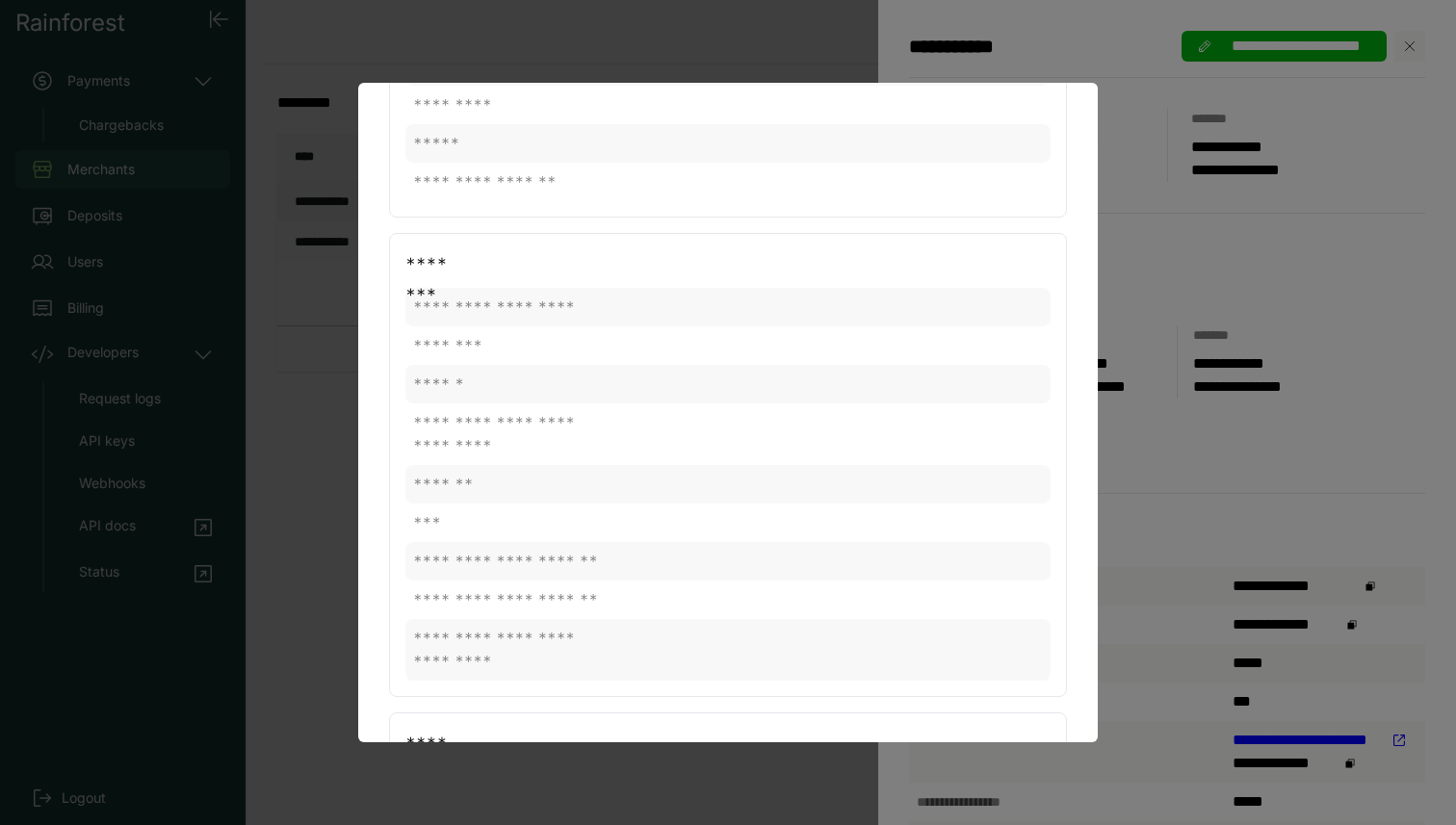 click at bounding box center (728, 412) 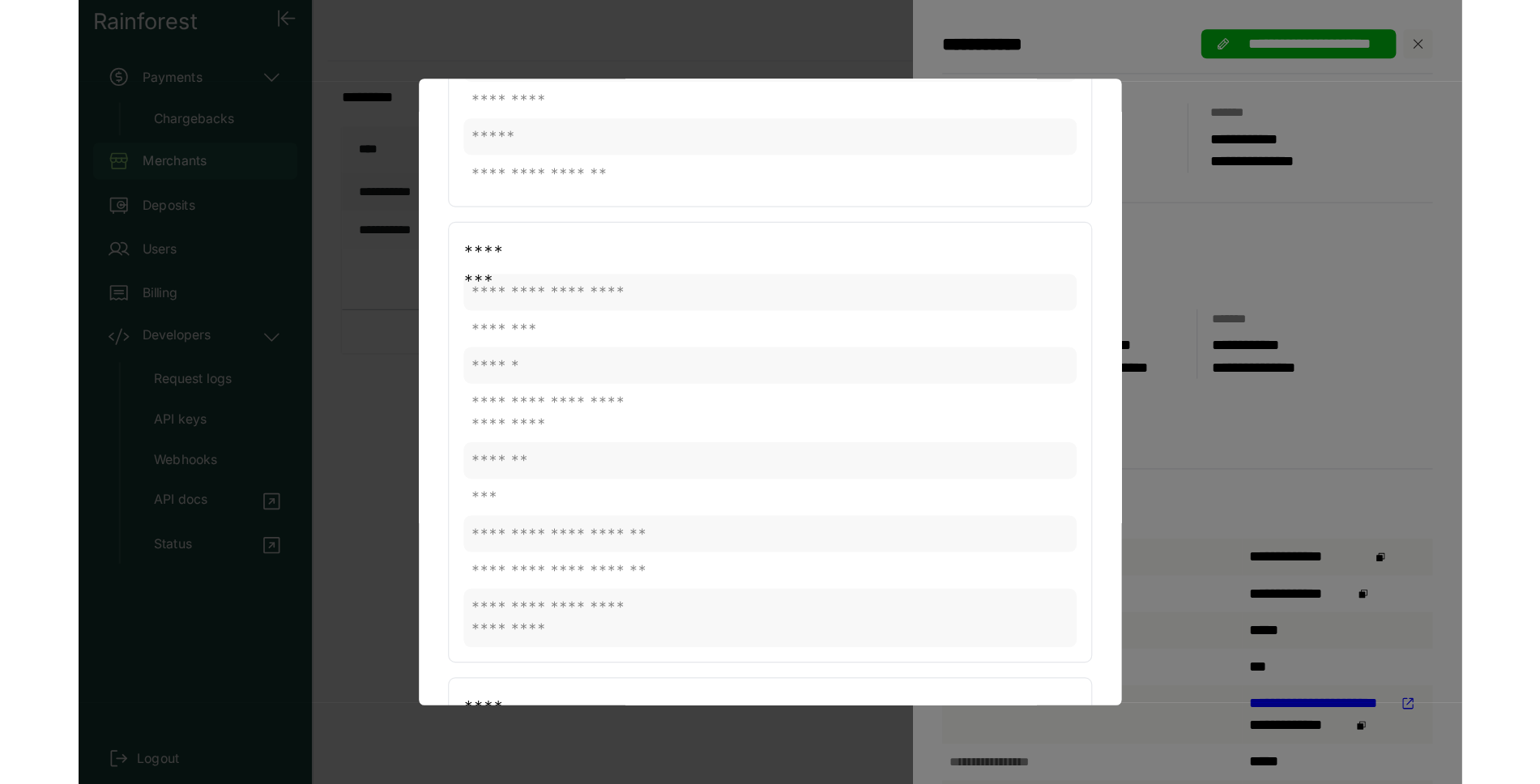 scroll, scrollTop: 0, scrollLeft: 0, axis: both 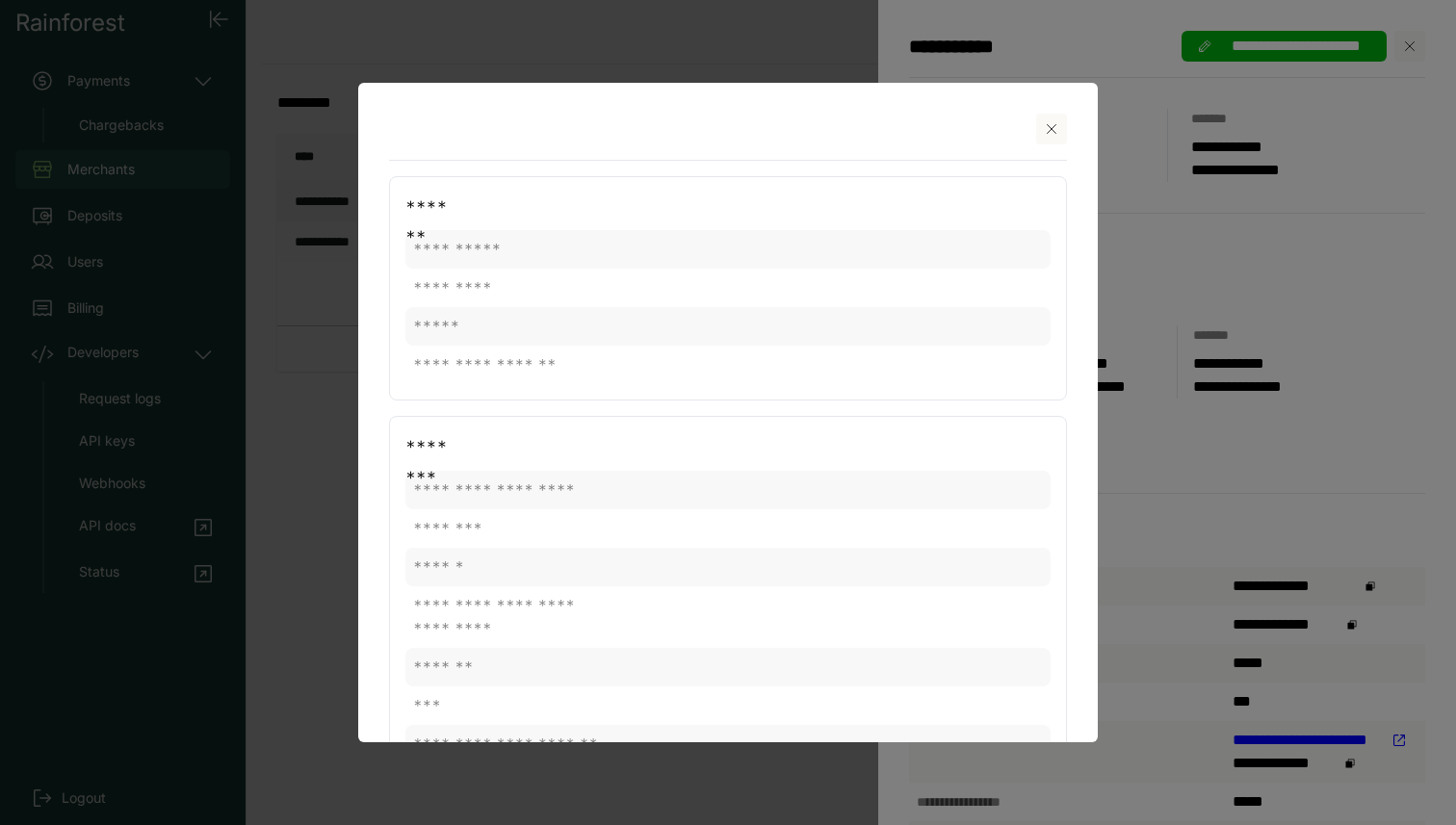 click 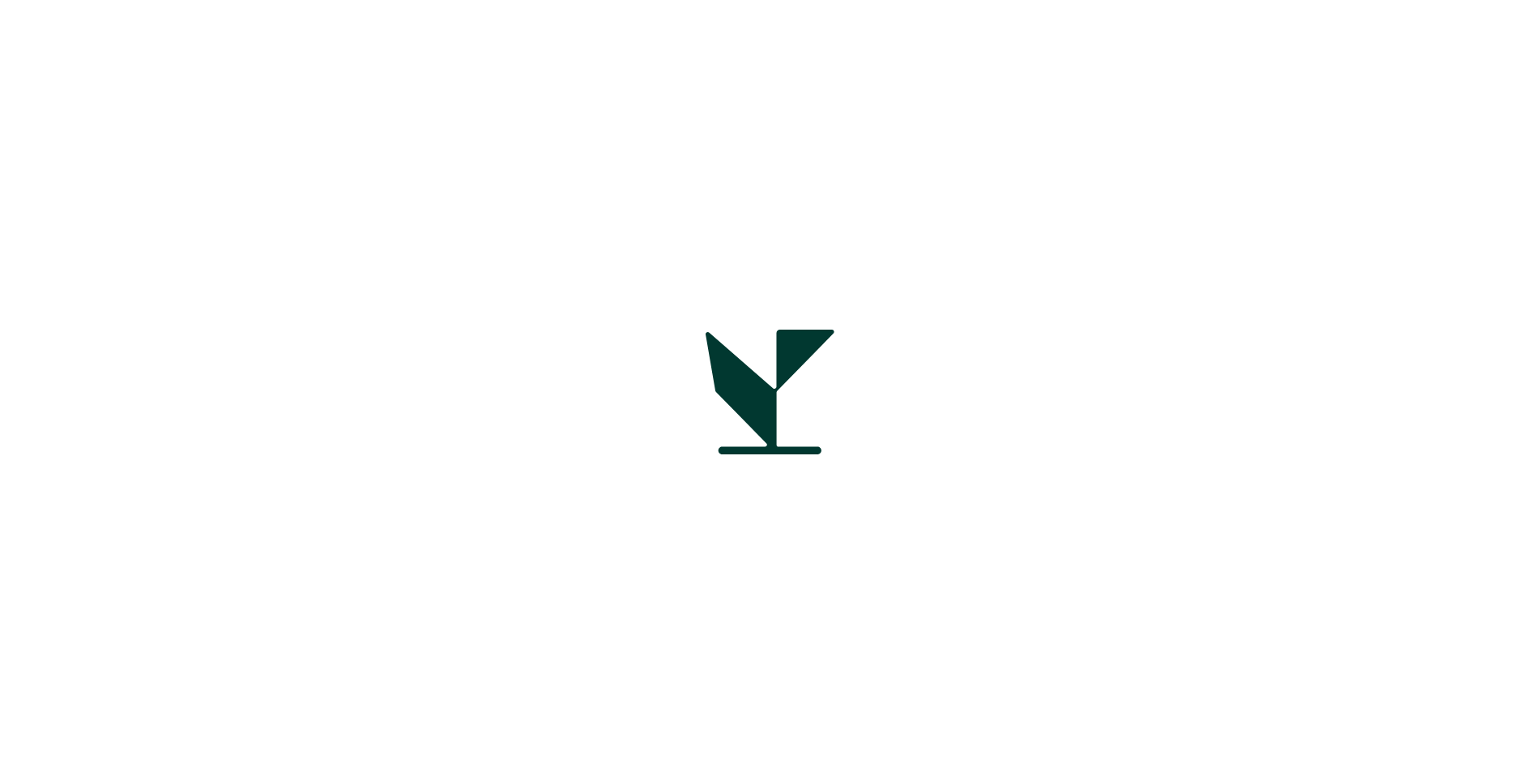 scroll, scrollTop: 0, scrollLeft: 0, axis: both 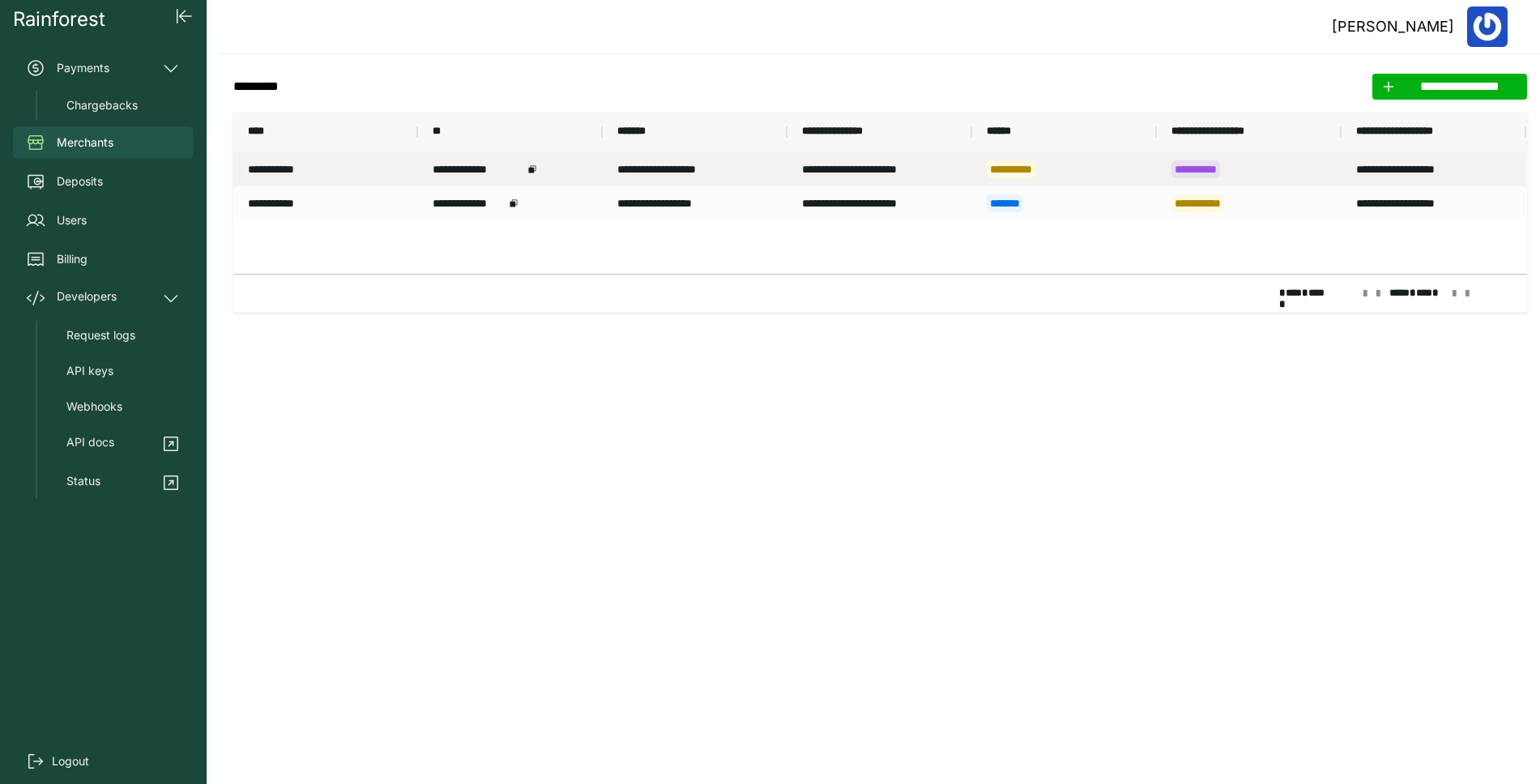 click on "**********" at bounding box center (1064, 169) 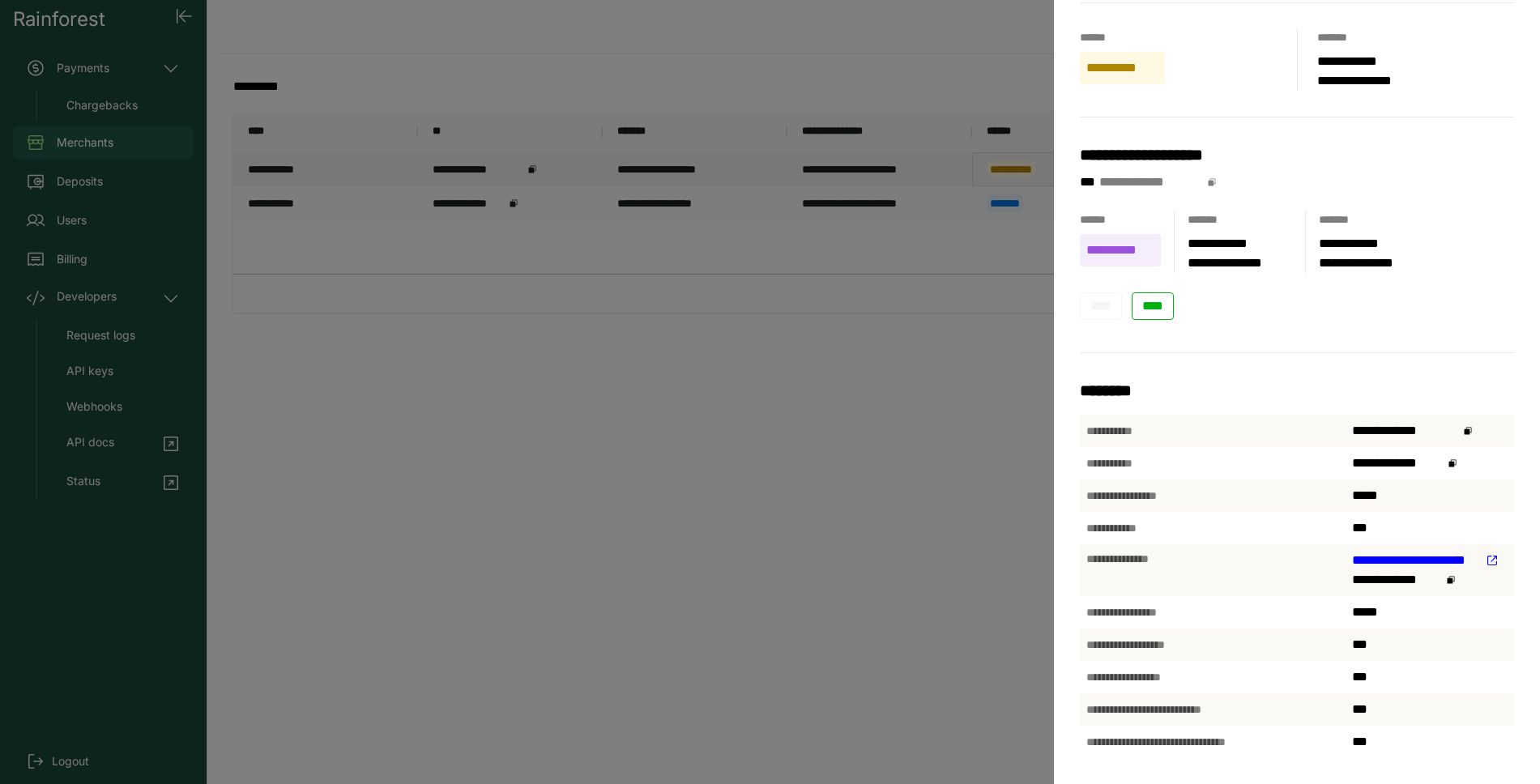 scroll, scrollTop: 0, scrollLeft: 0, axis: both 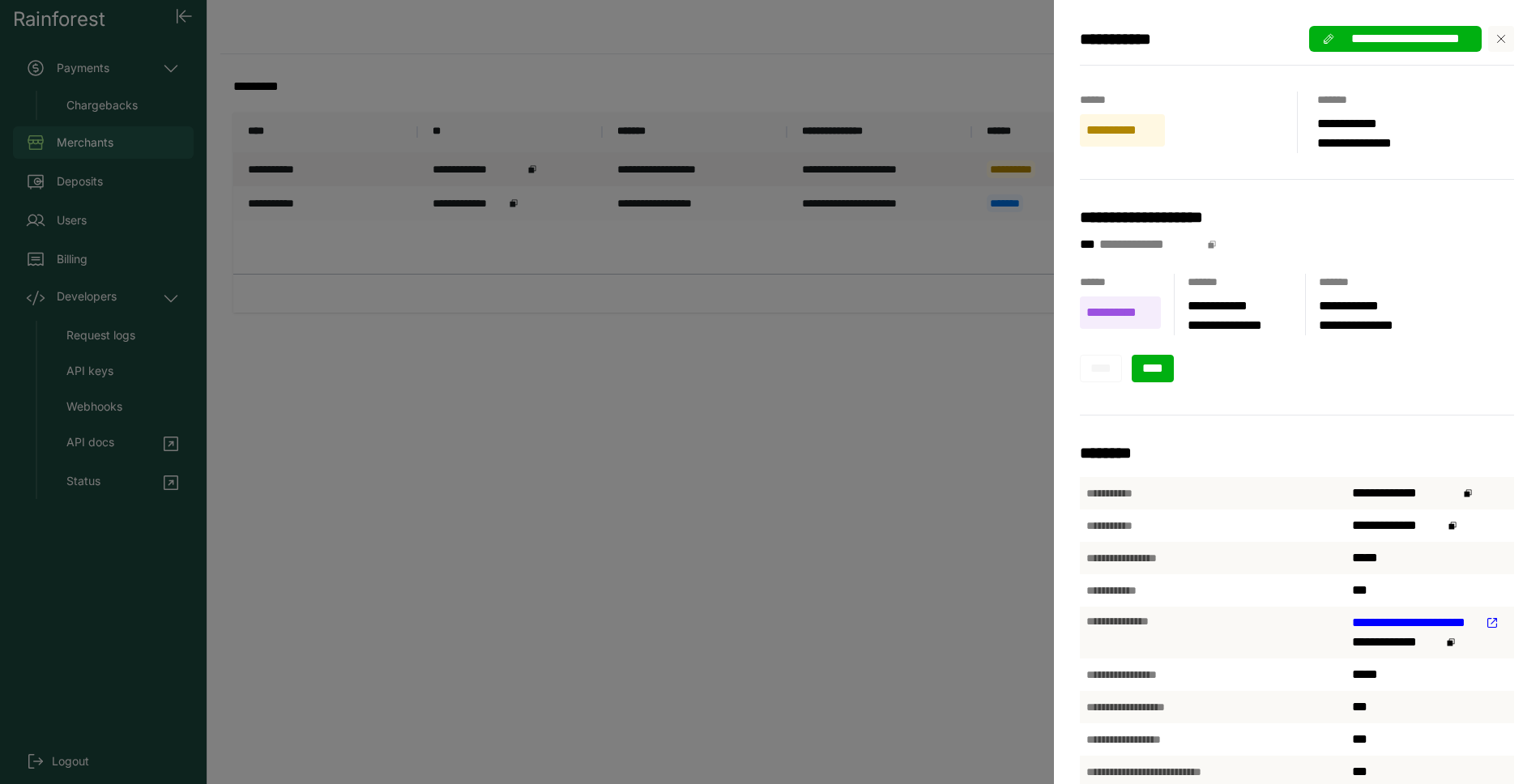 click on "****" at bounding box center (1153, 368) 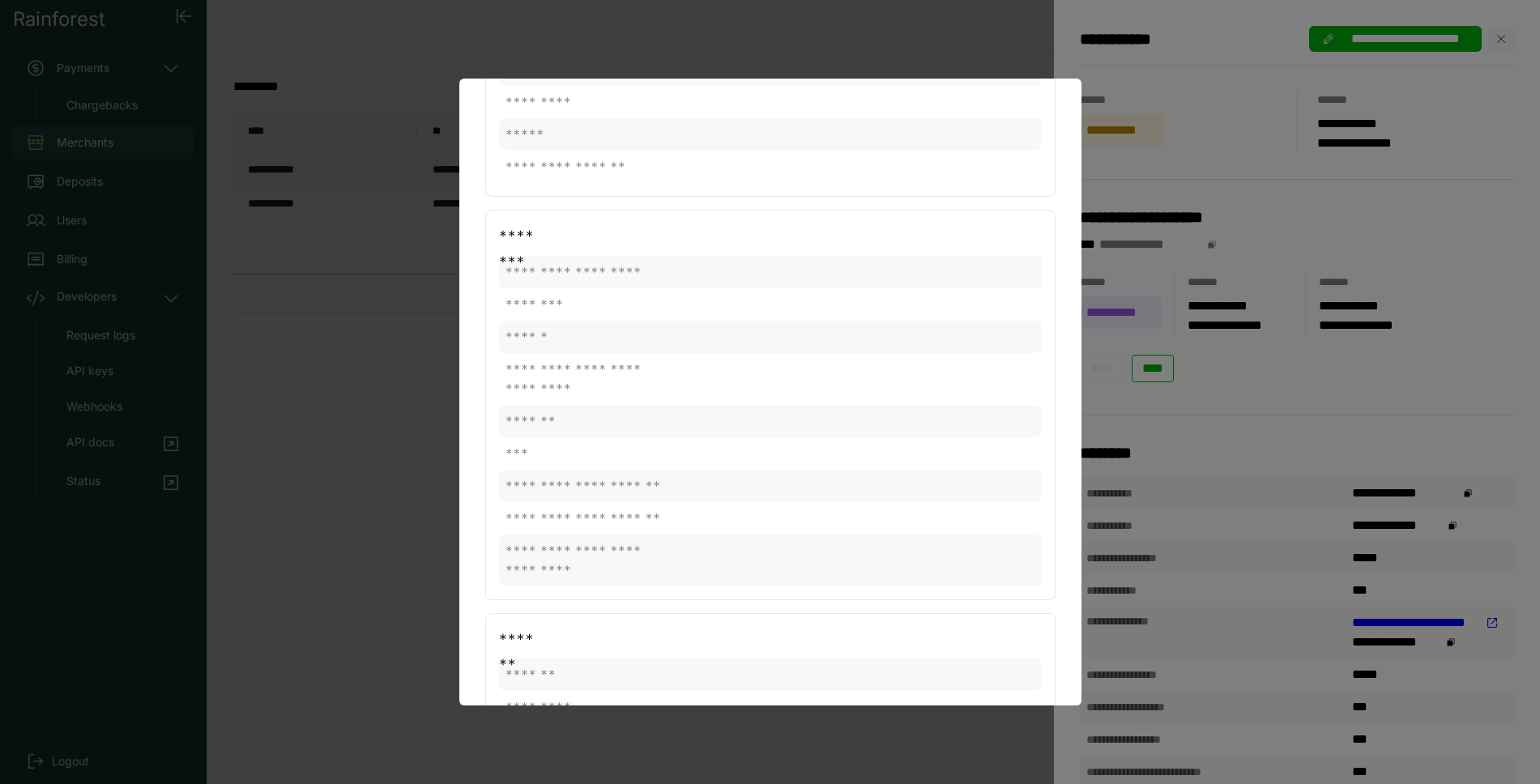 scroll, scrollTop: 0, scrollLeft: 0, axis: both 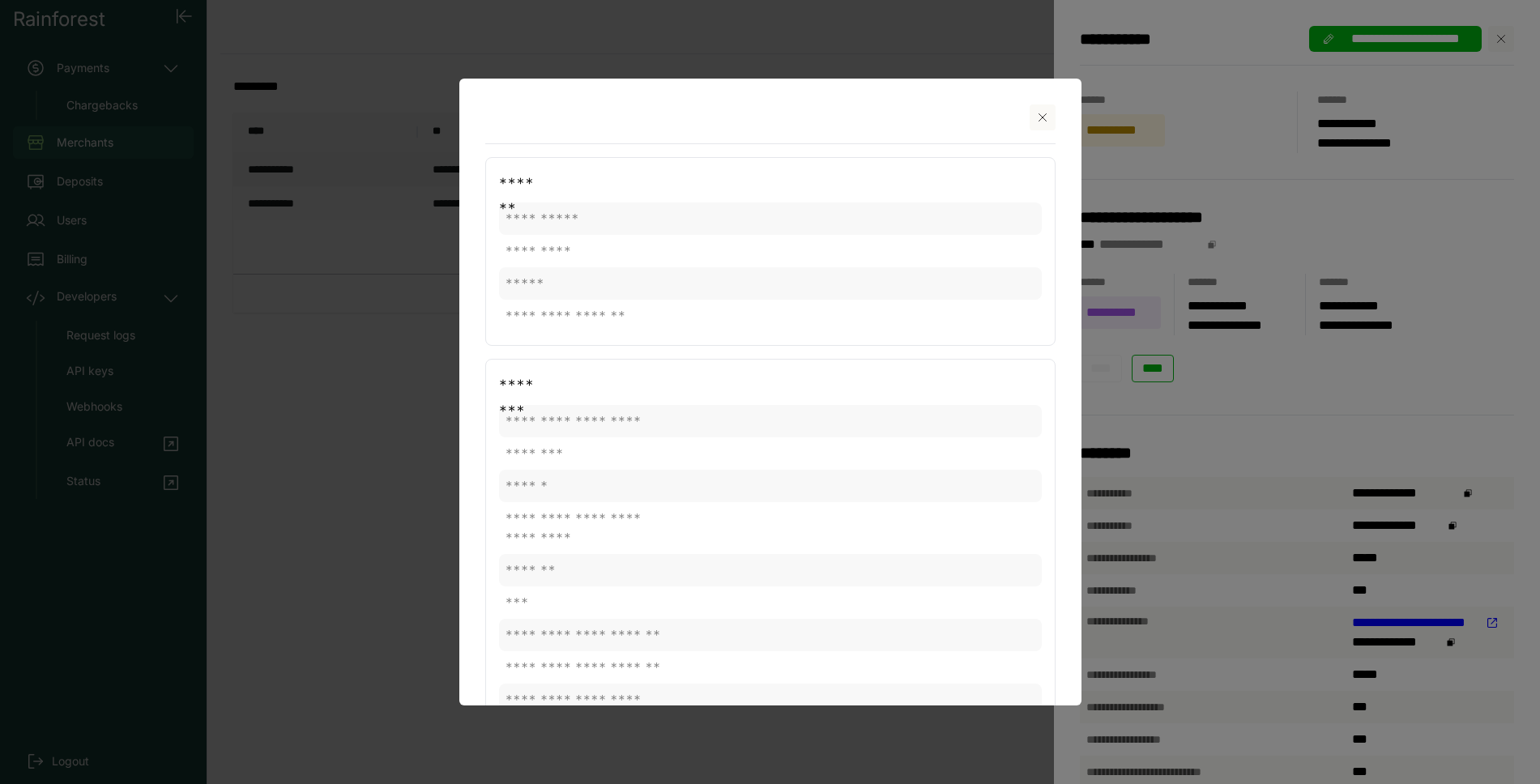 click at bounding box center [1043, 117] 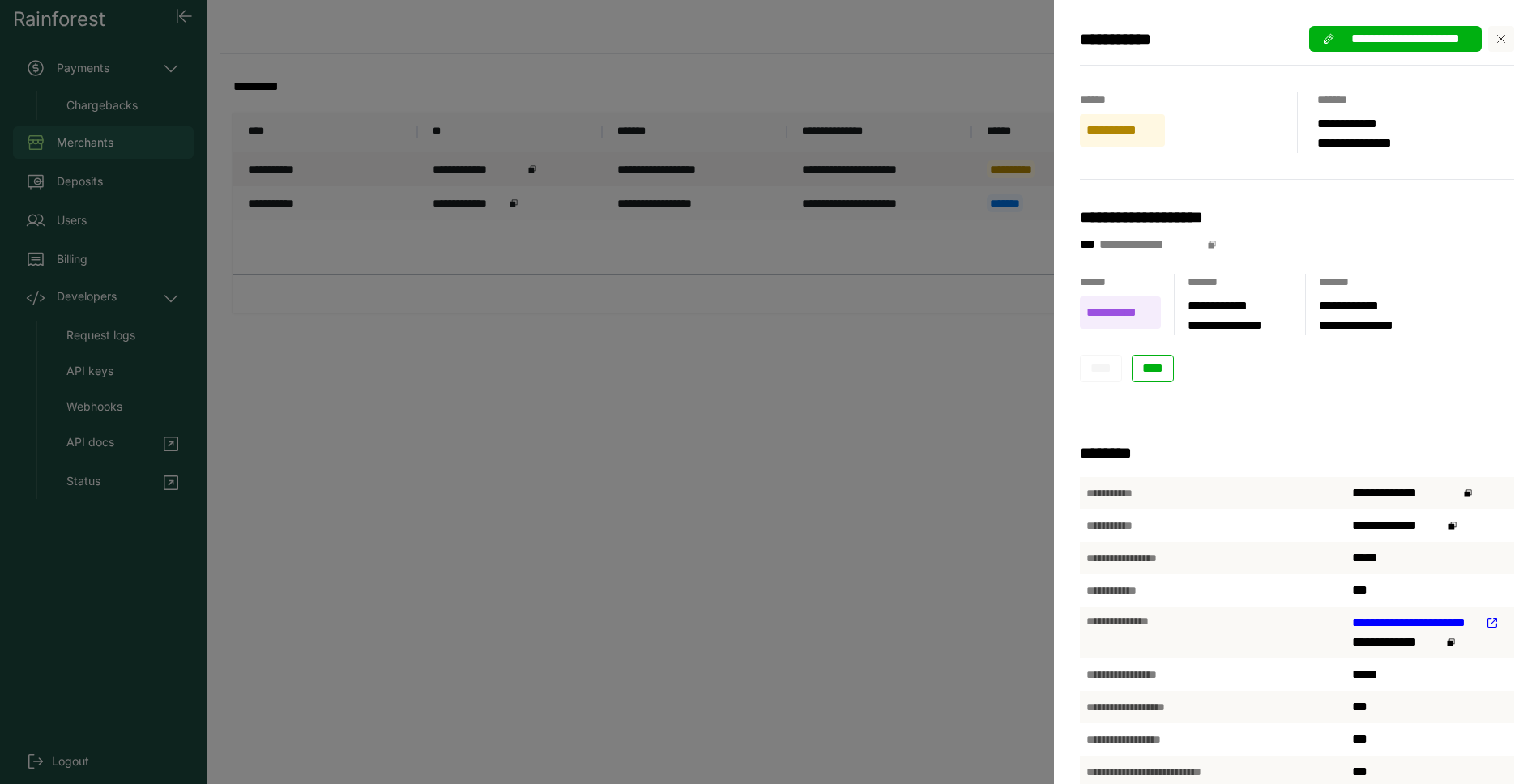 click on "**********" at bounding box center [770, 392] 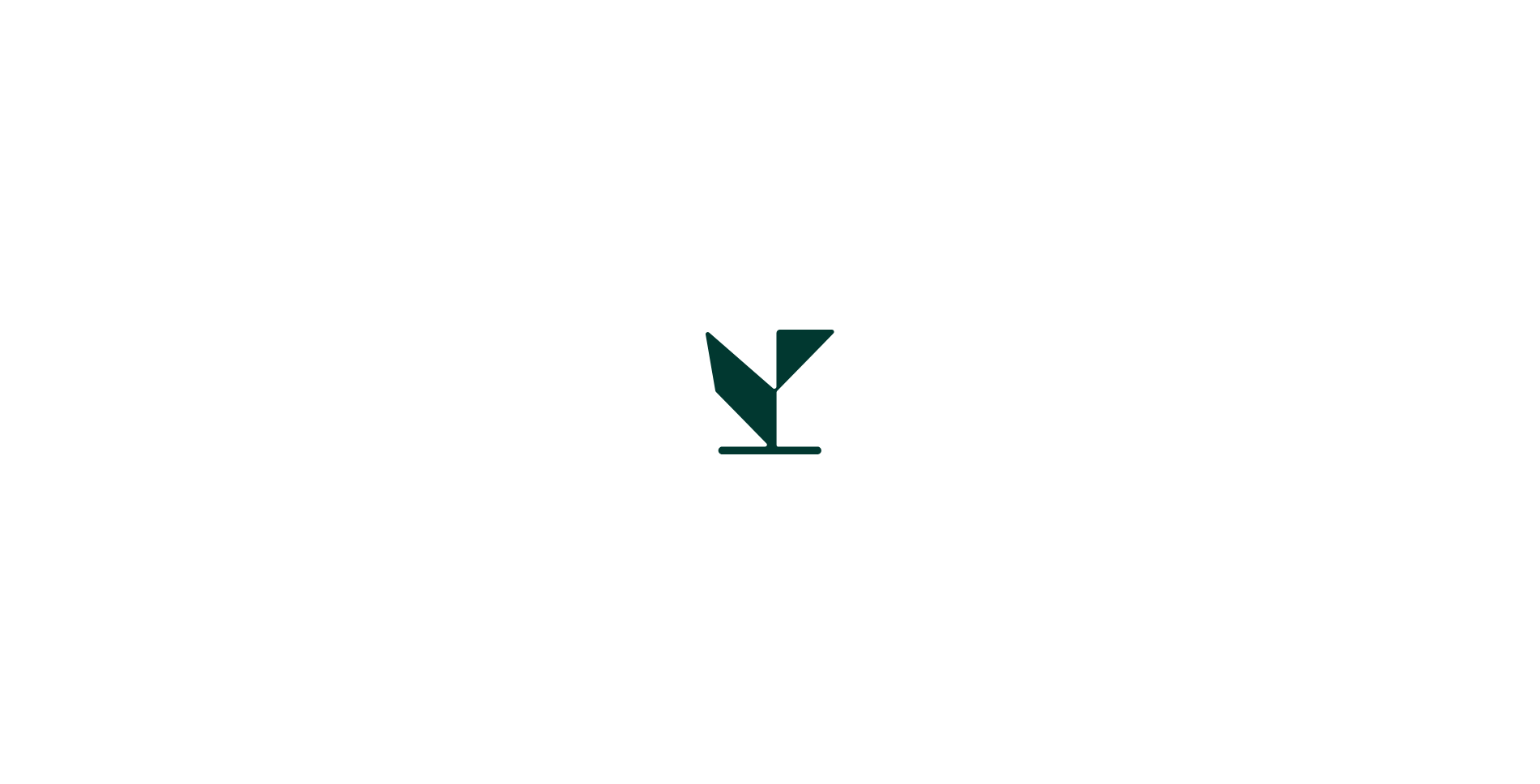 scroll, scrollTop: 0, scrollLeft: 0, axis: both 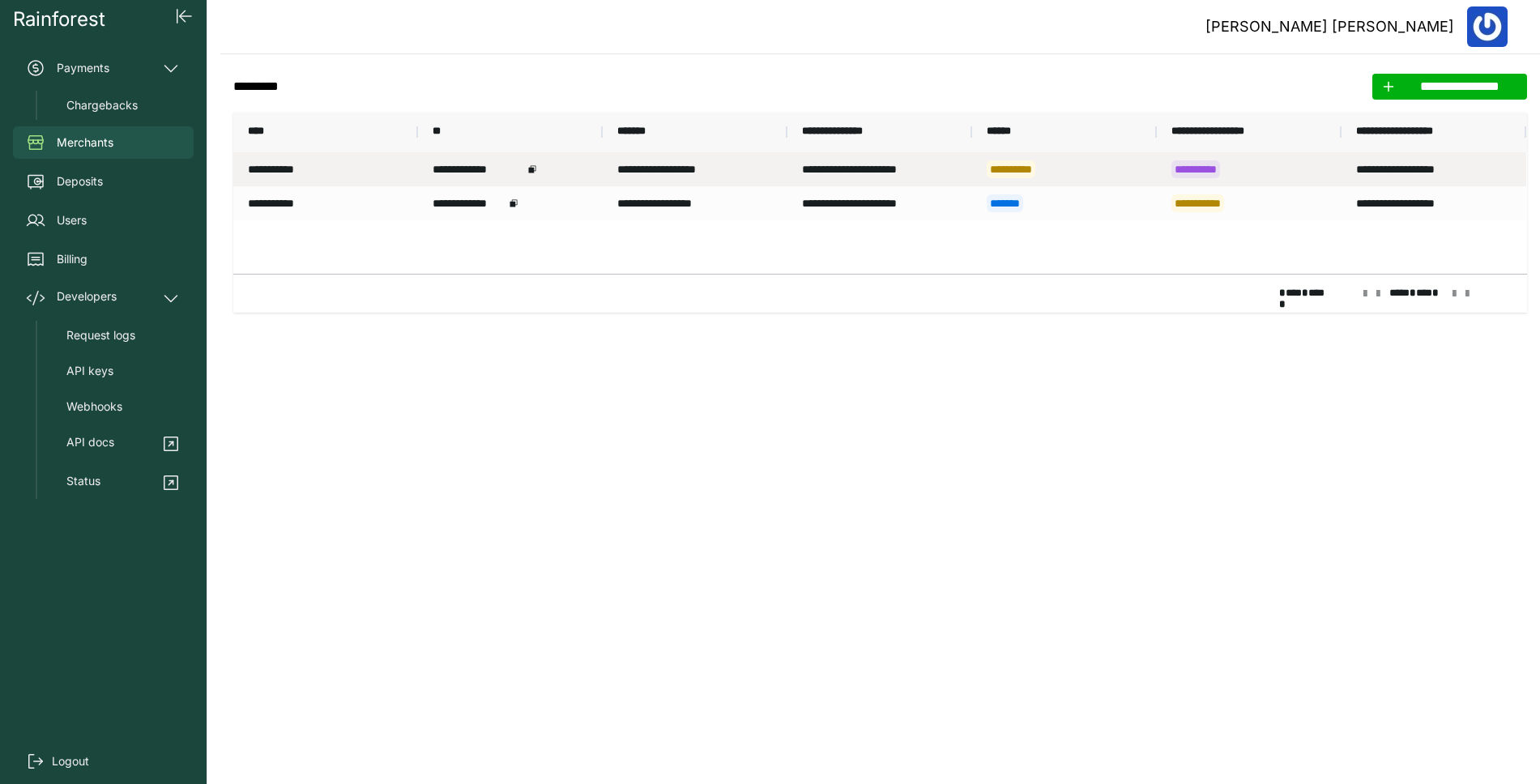 click on "*******" at bounding box center (695, 132) 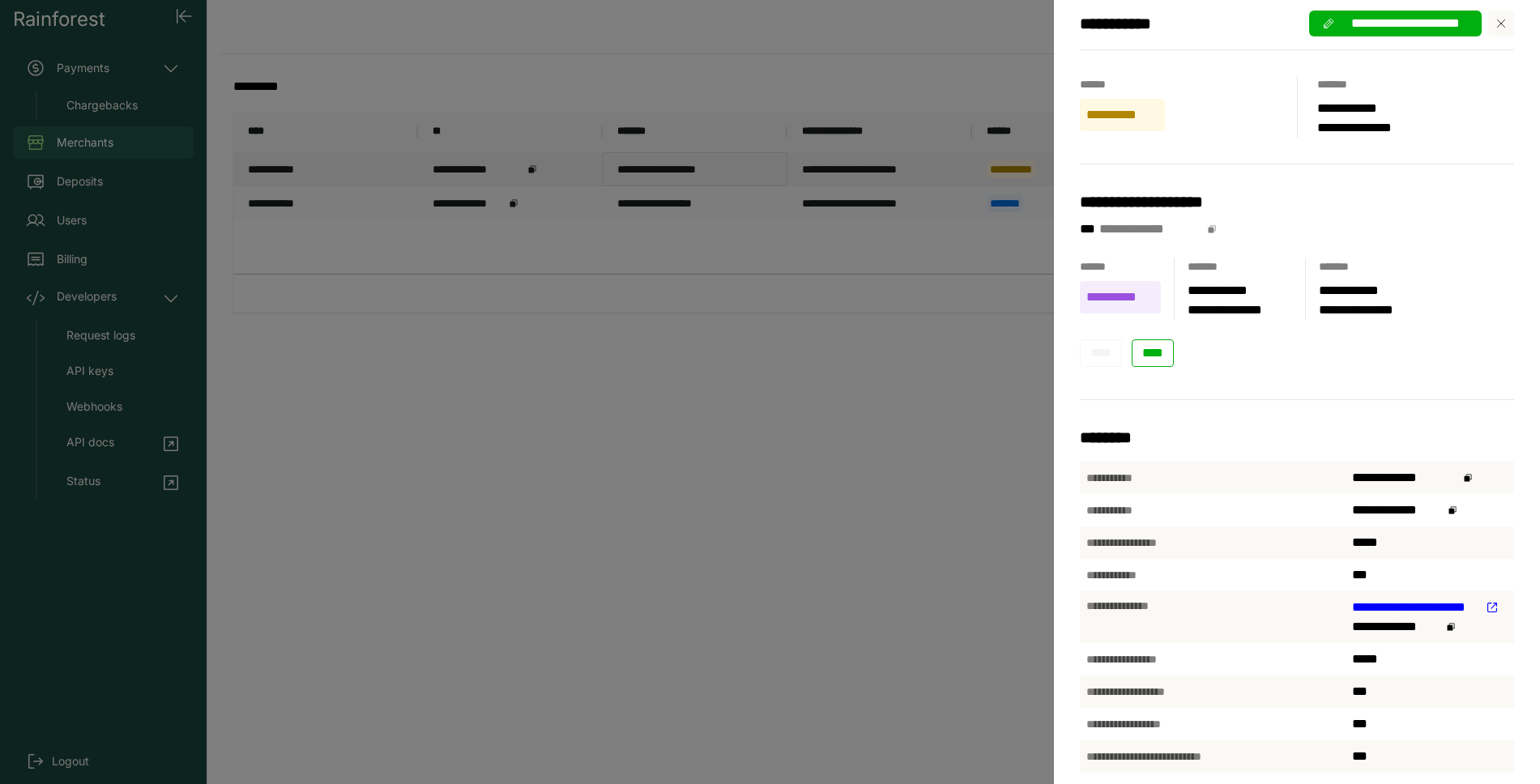 scroll, scrollTop: 0, scrollLeft: 0, axis: both 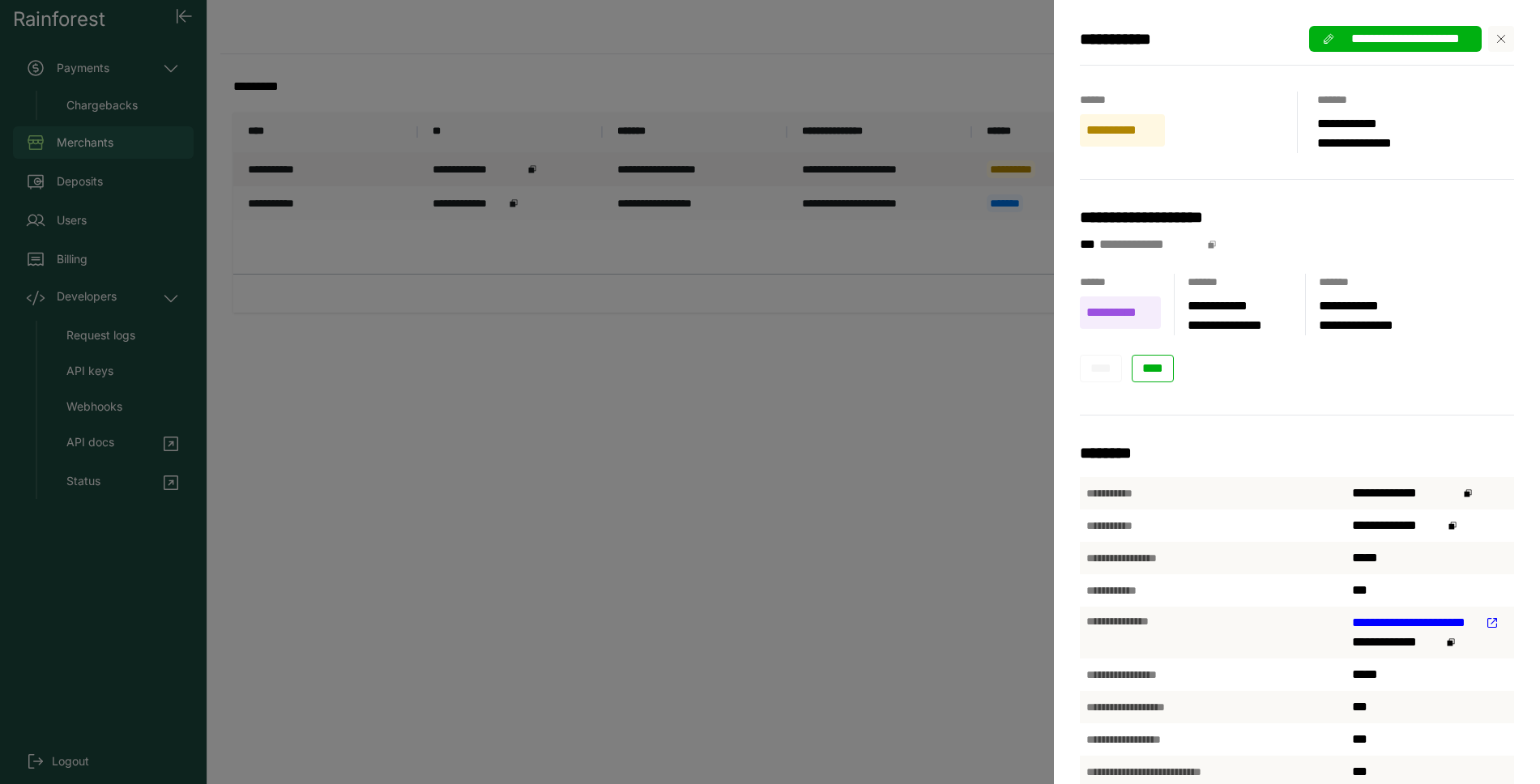 click at bounding box center (1501, 39) 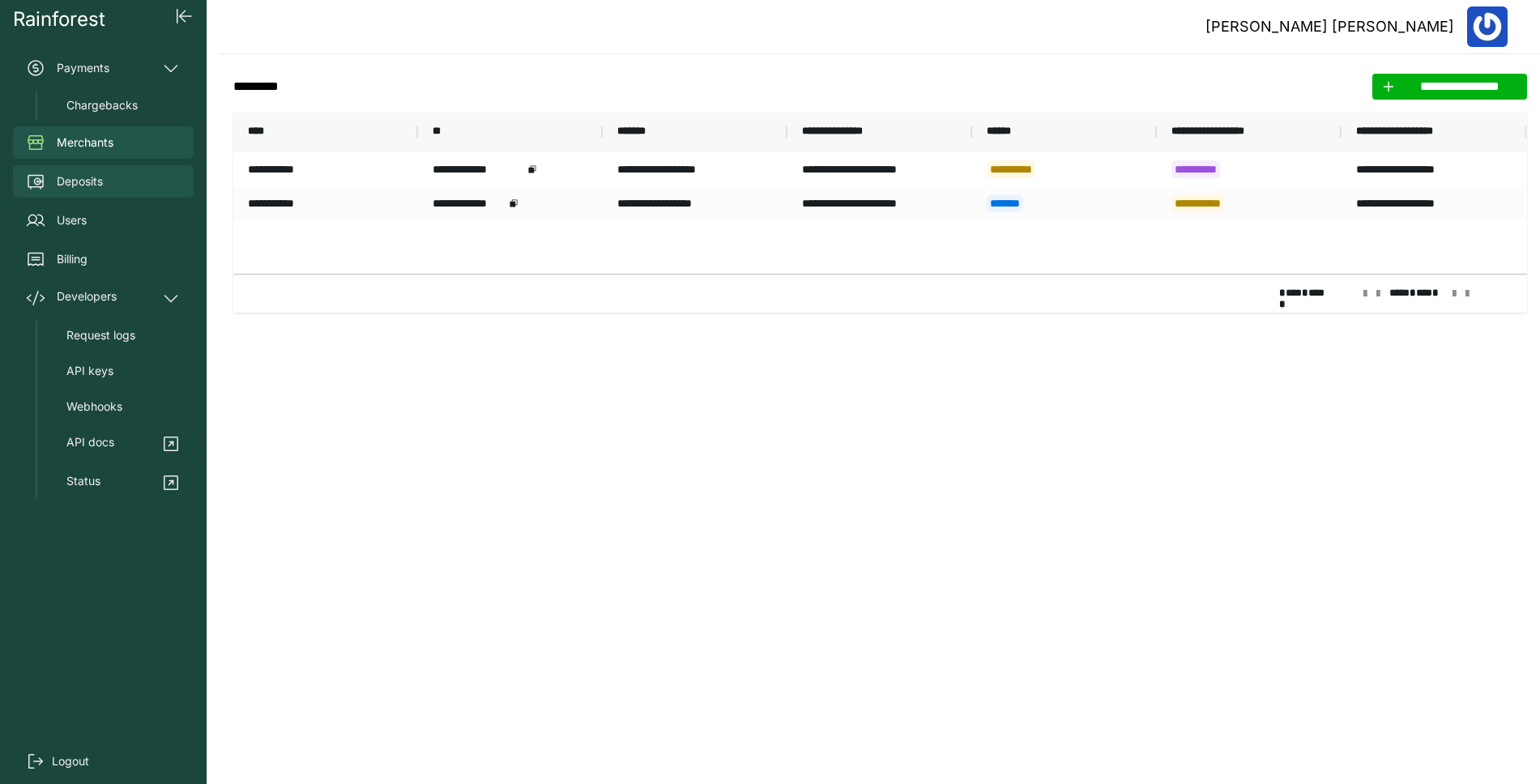 click on "Deposits" at bounding box center [103, 181] 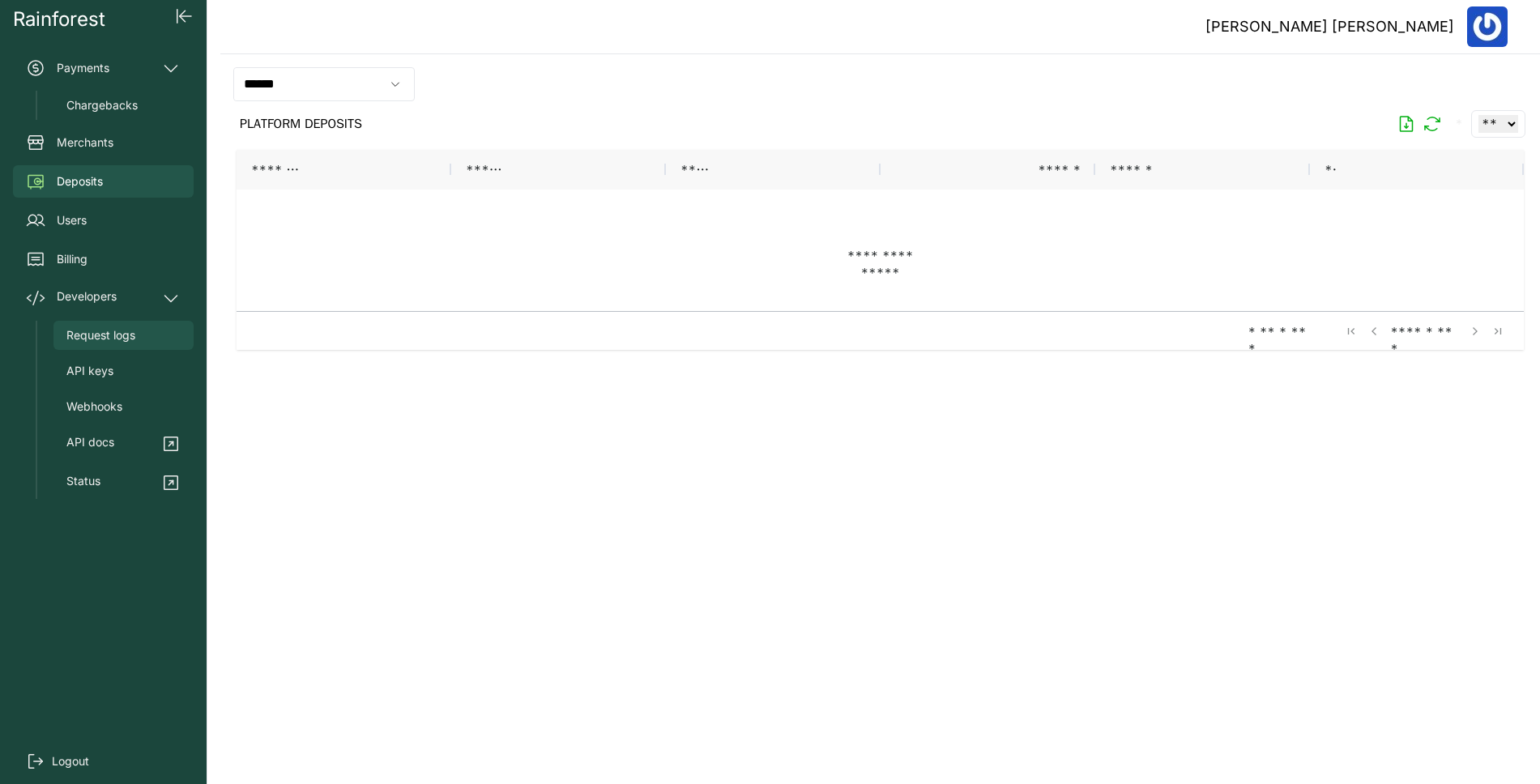 click on "Request logs" at bounding box center [100, 335] 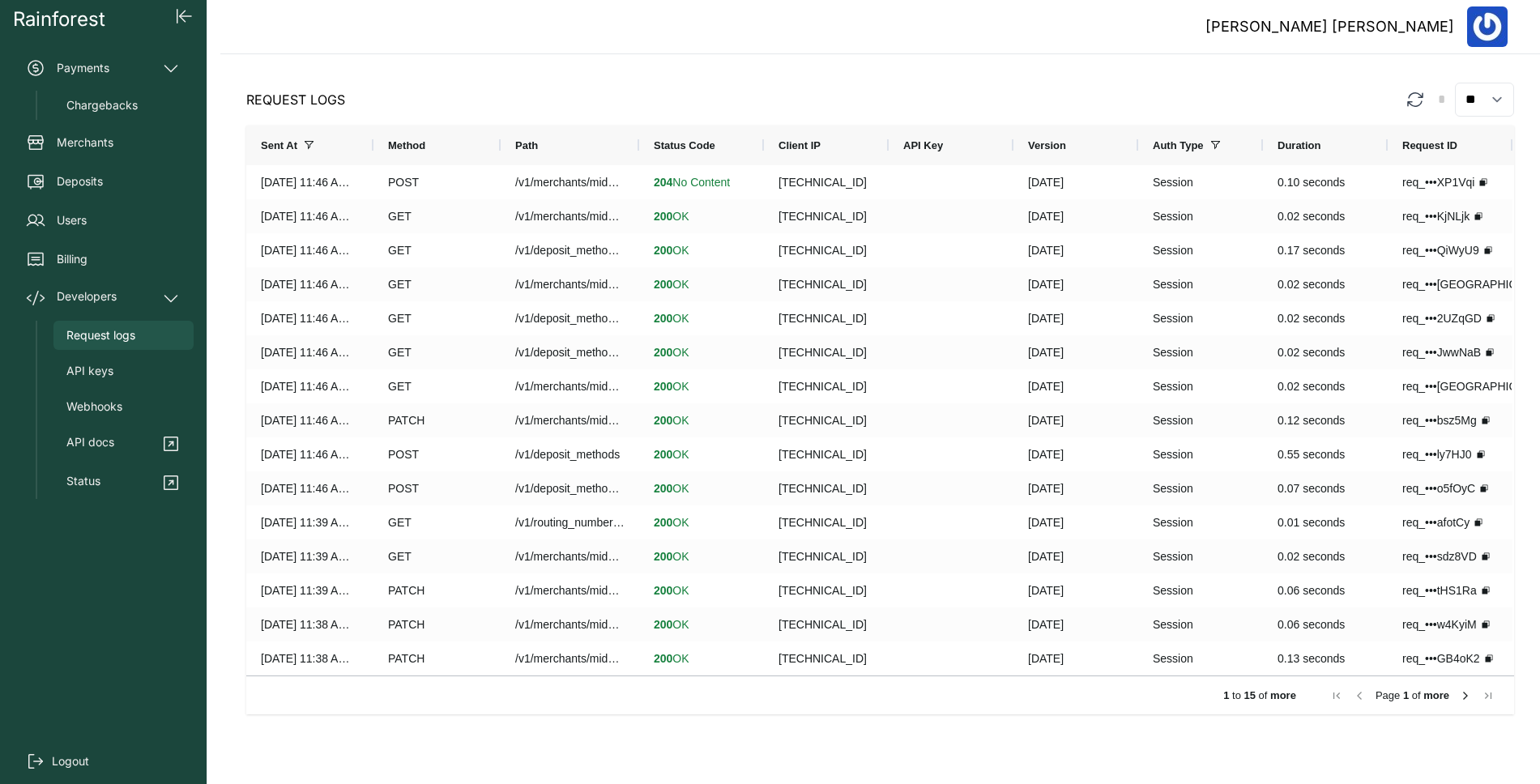 drag, startPoint x: 626, startPoint y: 143, endPoint x: 641, endPoint y: 121, distance: 26.627054 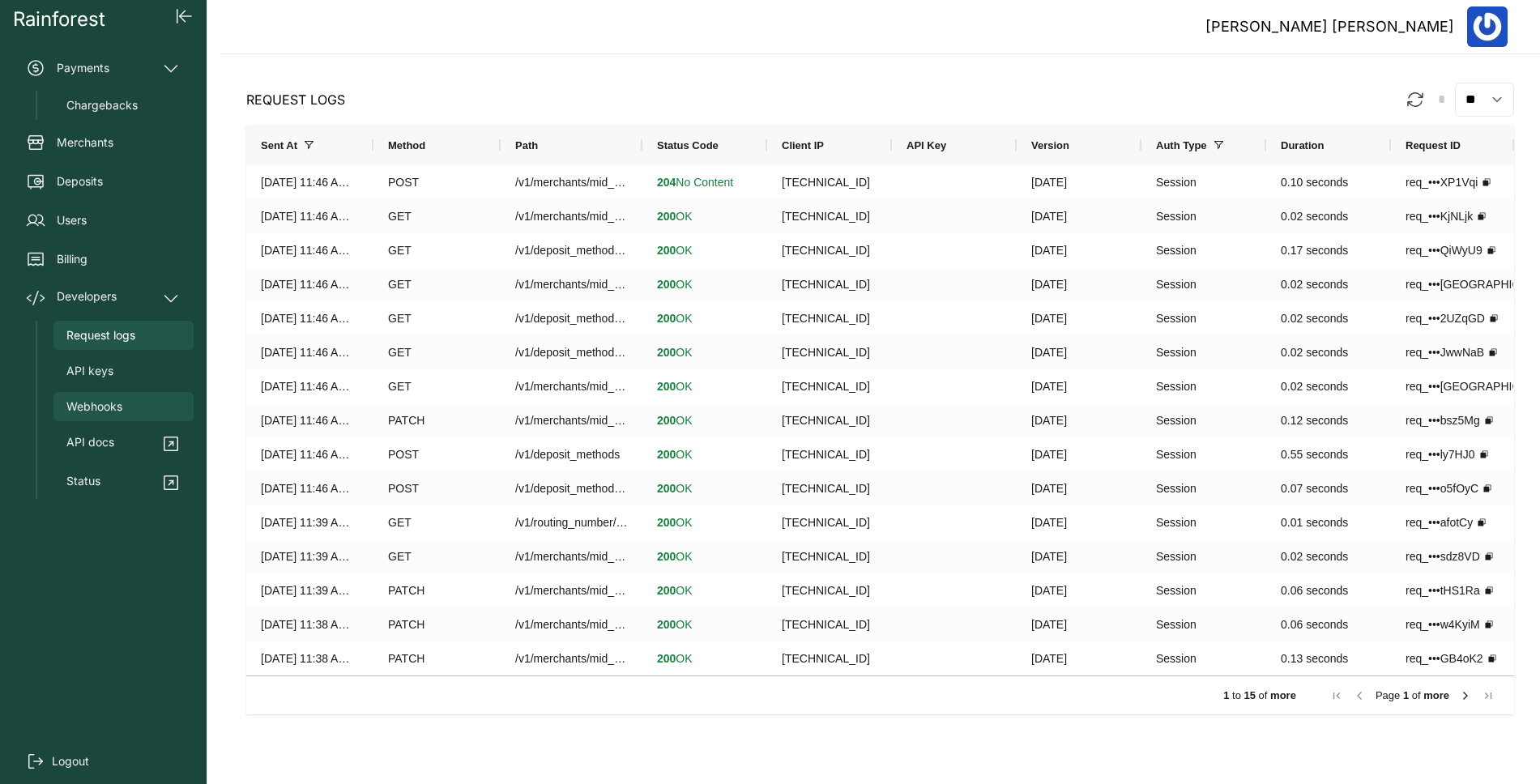 click on "Webhooks" at bounding box center (123, 407) 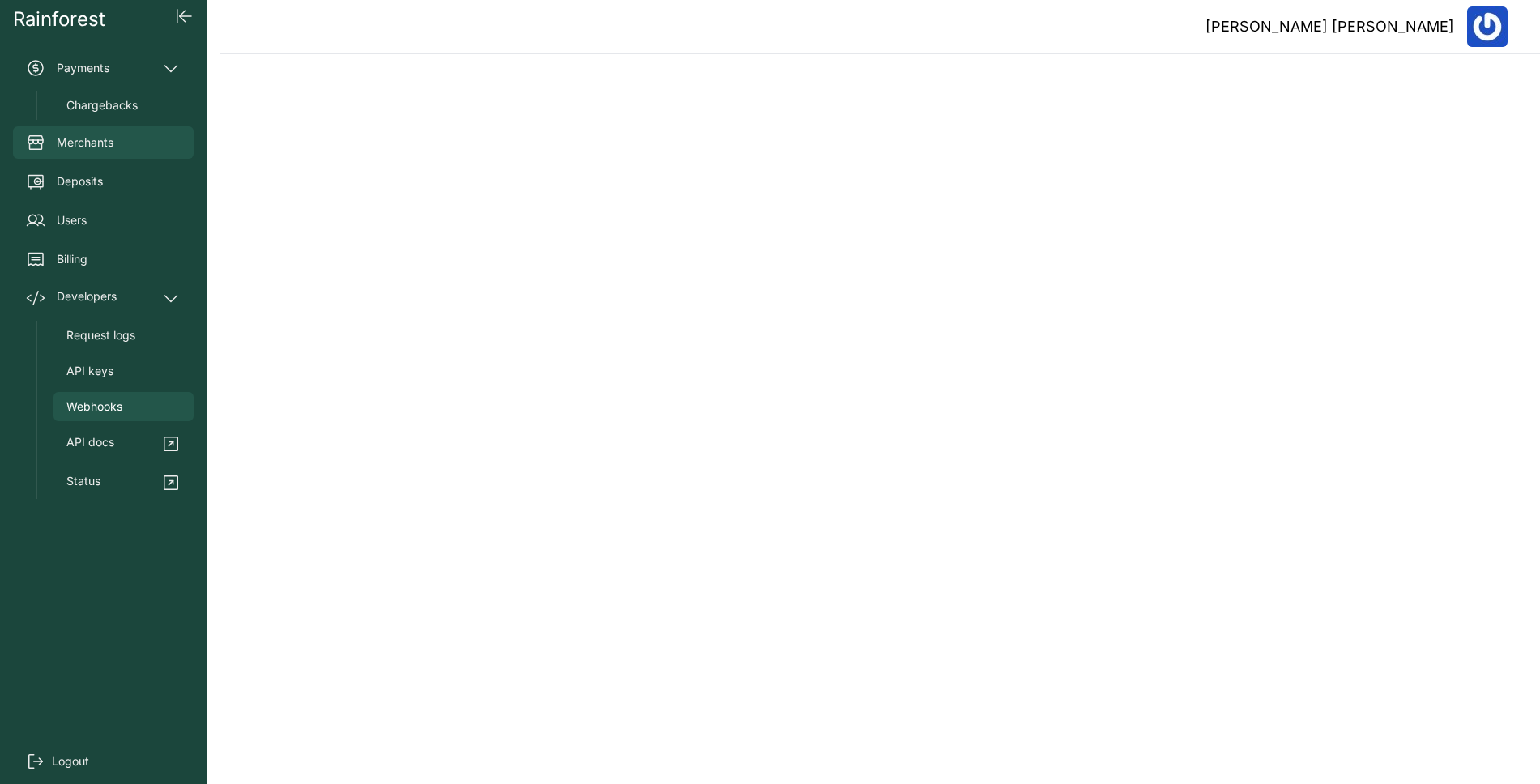 click on "Merchants" at bounding box center (85, 143) 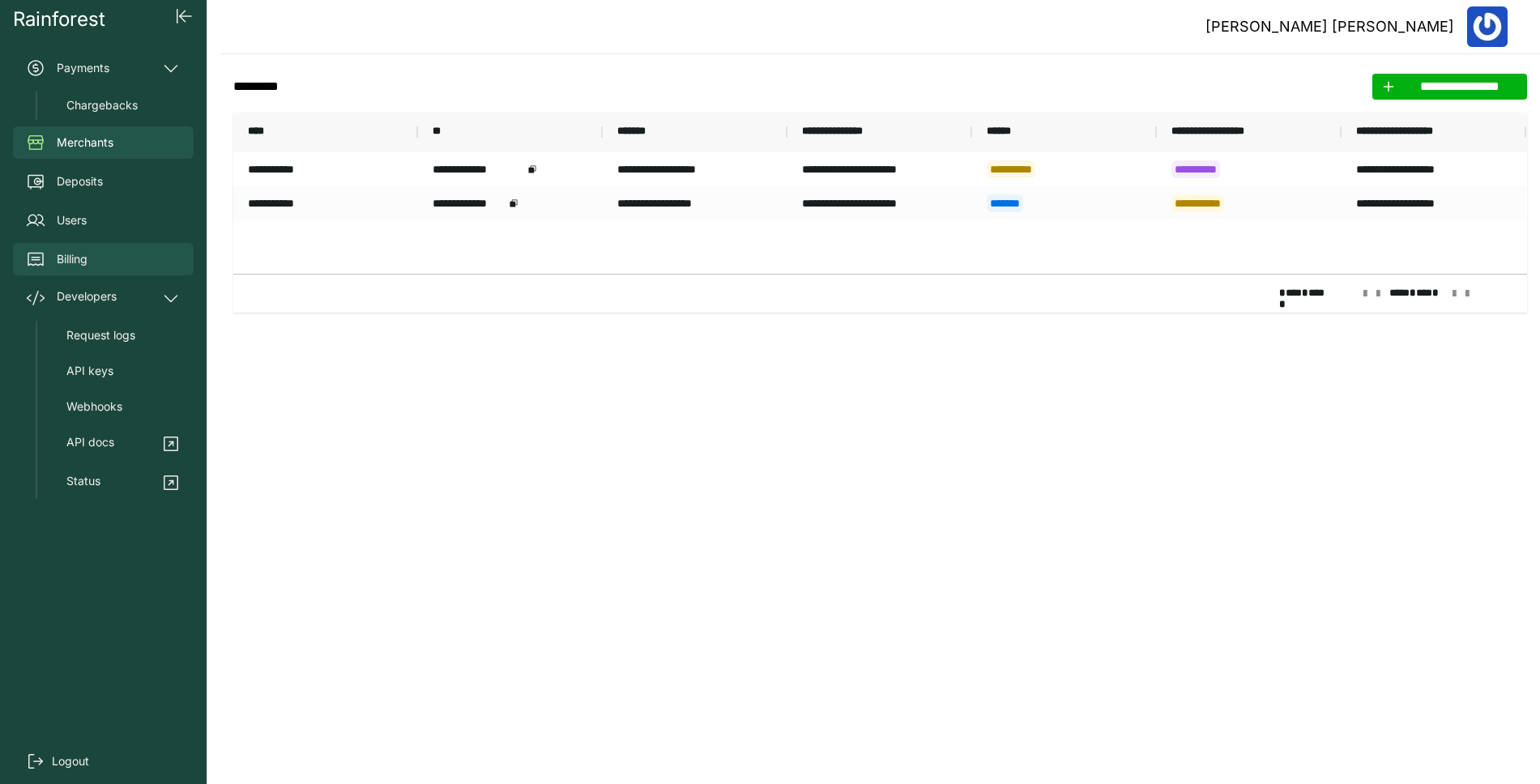 click on "Billing" at bounding box center (103, 259) 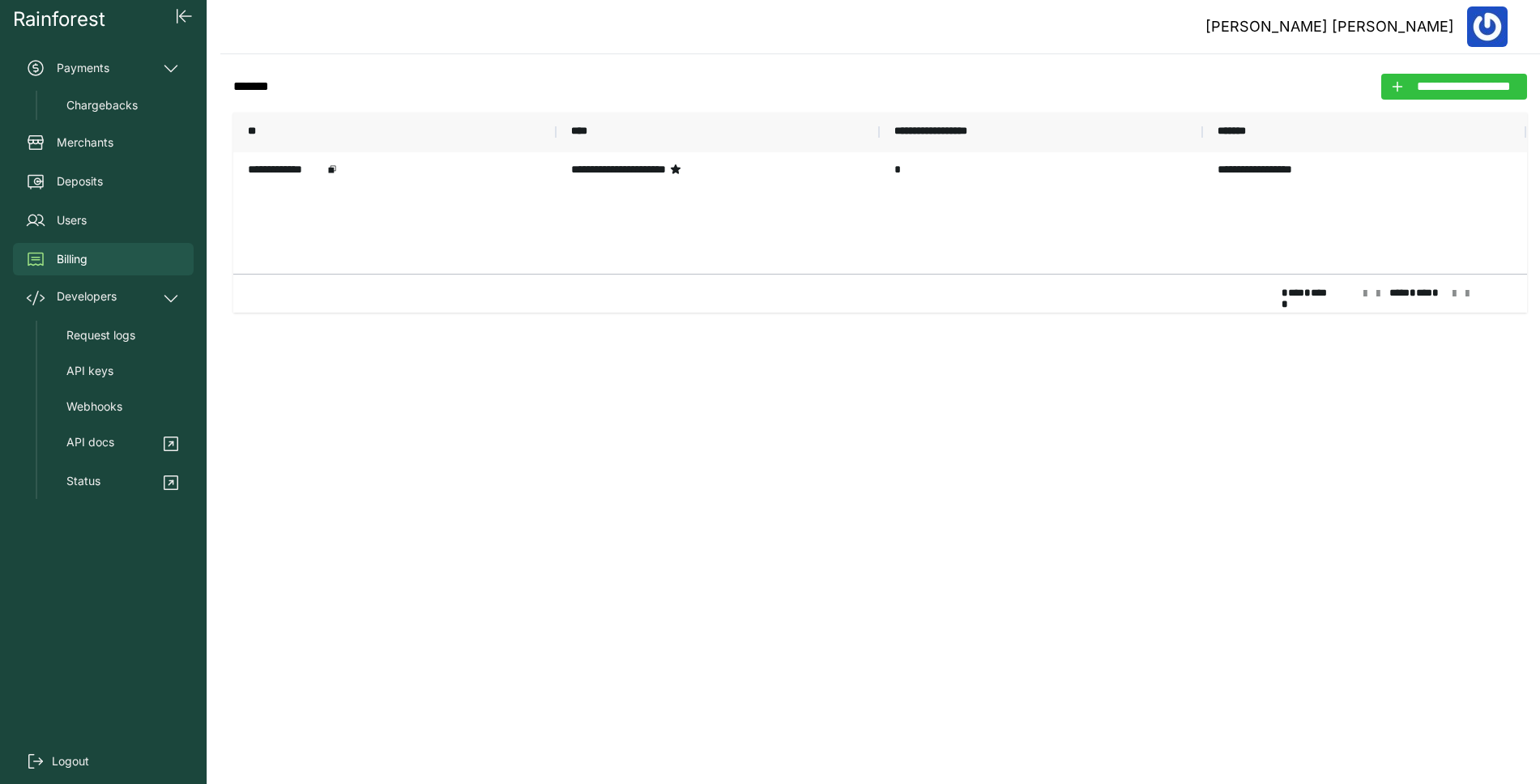 click on "**********" at bounding box center (1464, 87) 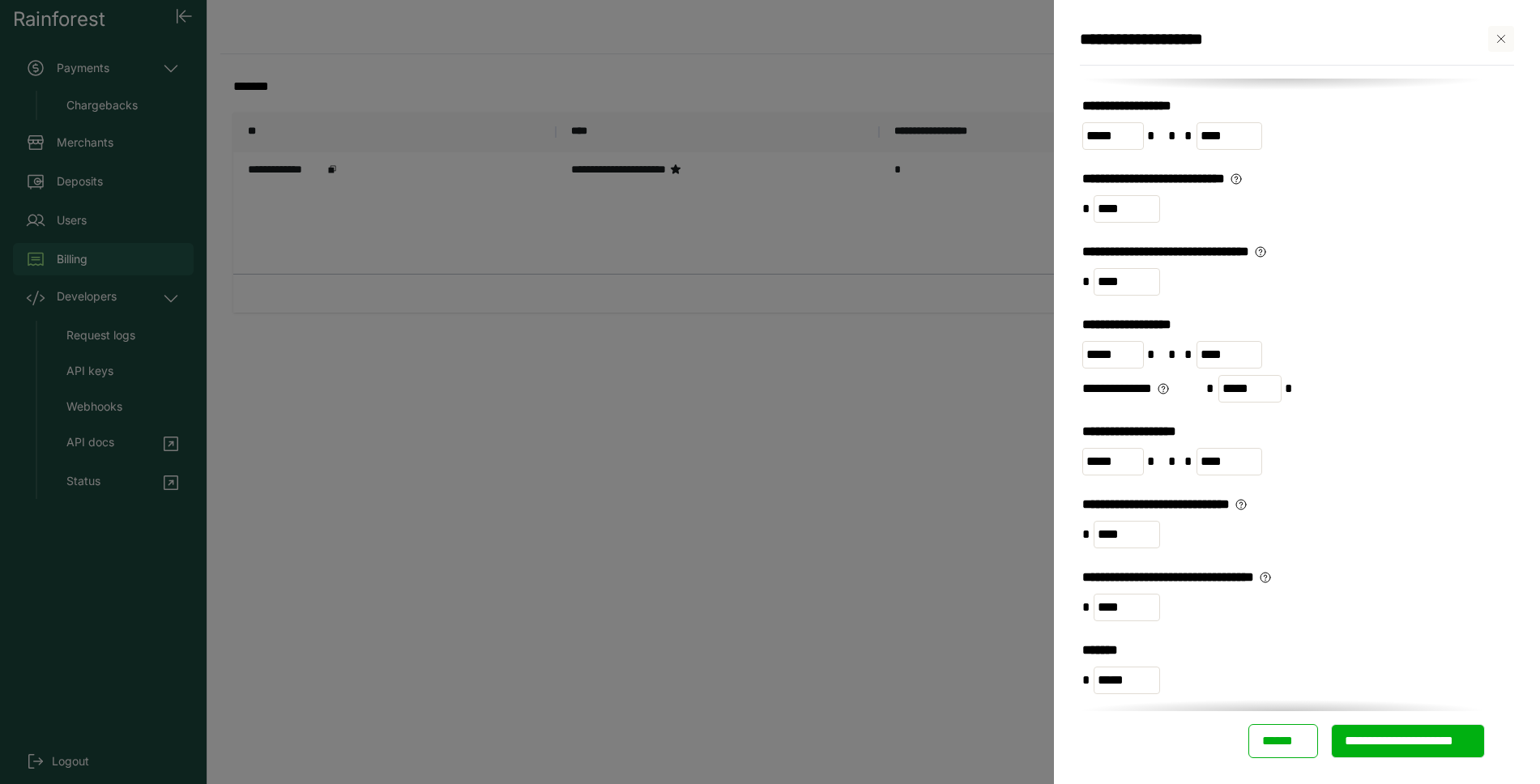 scroll, scrollTop: 0, scrollLeft: 0, axis: both 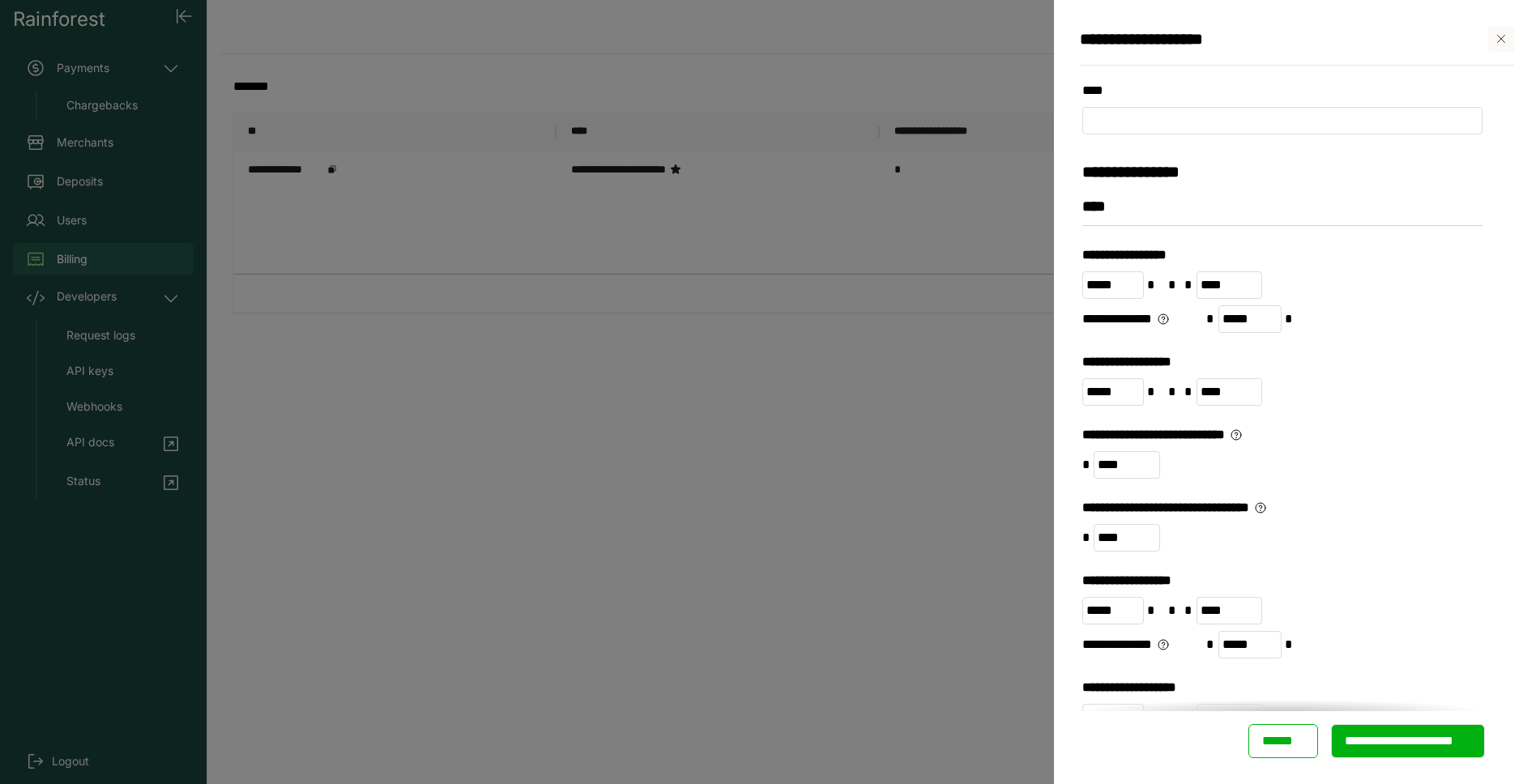 click 